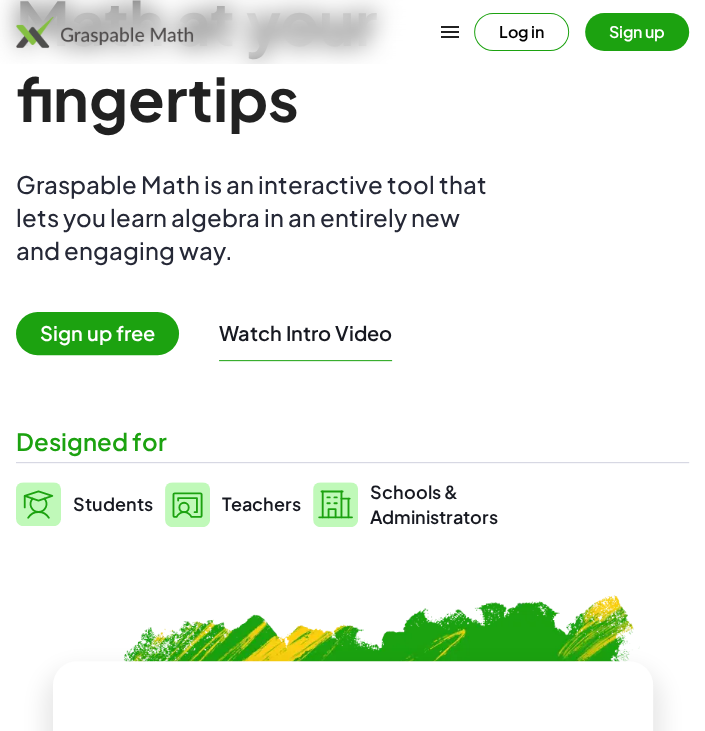 scroll, scrollTop: 131, scrollLeft: 0, axis: vertical 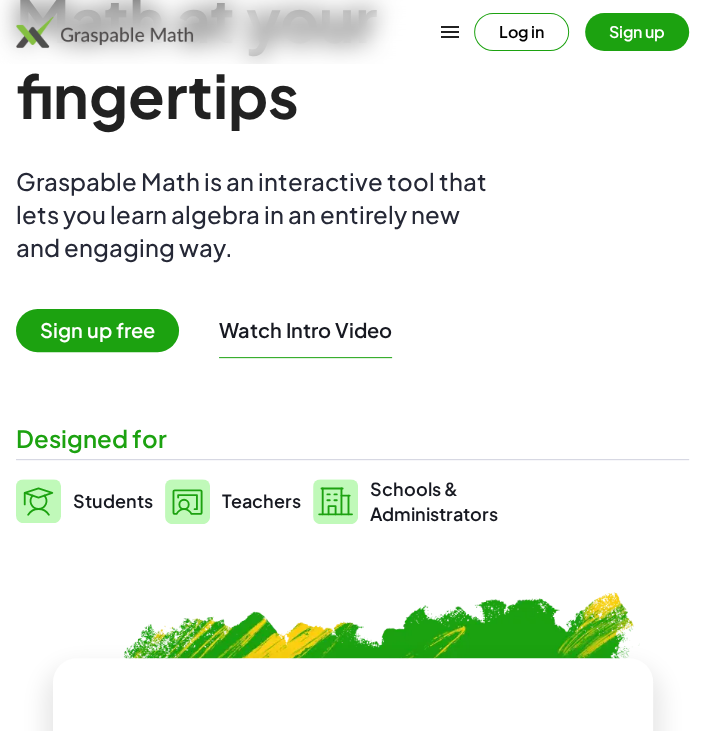 click on "Log in" at bounding box center [521, 32] 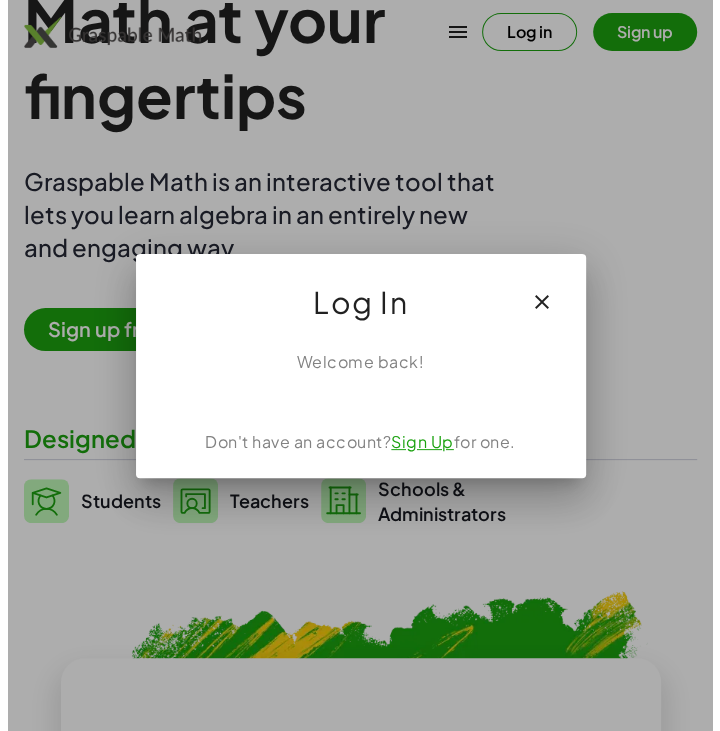 scroll, scrollTop: 0, scrollLeft: 0, axis: both 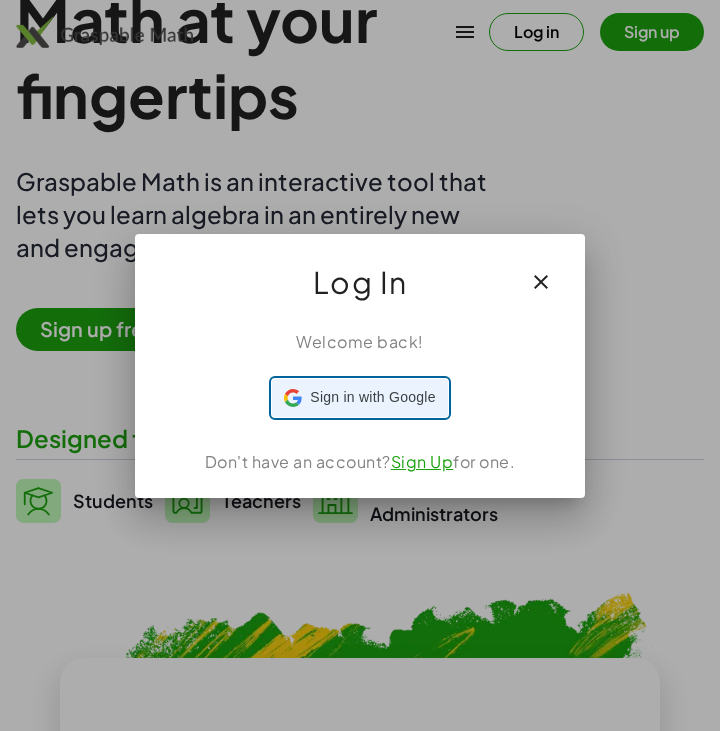 click on "Sign in with Google" at bounding box center [372, 397] 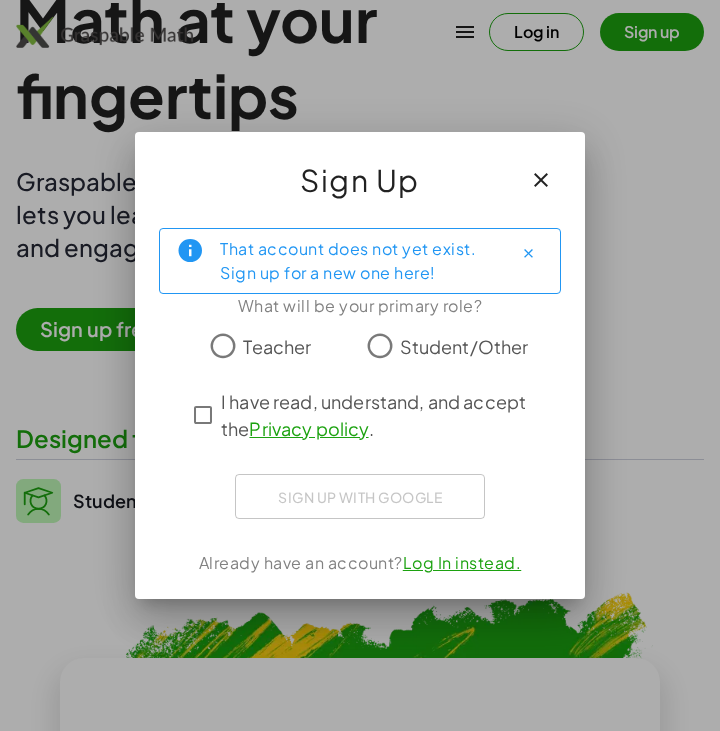 click on "Teacher" 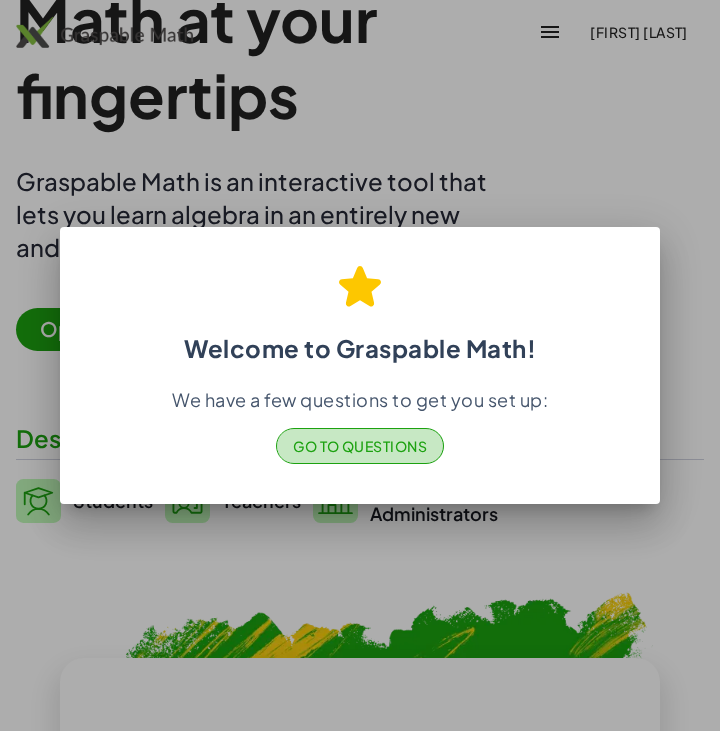 click on "Go to Questions" 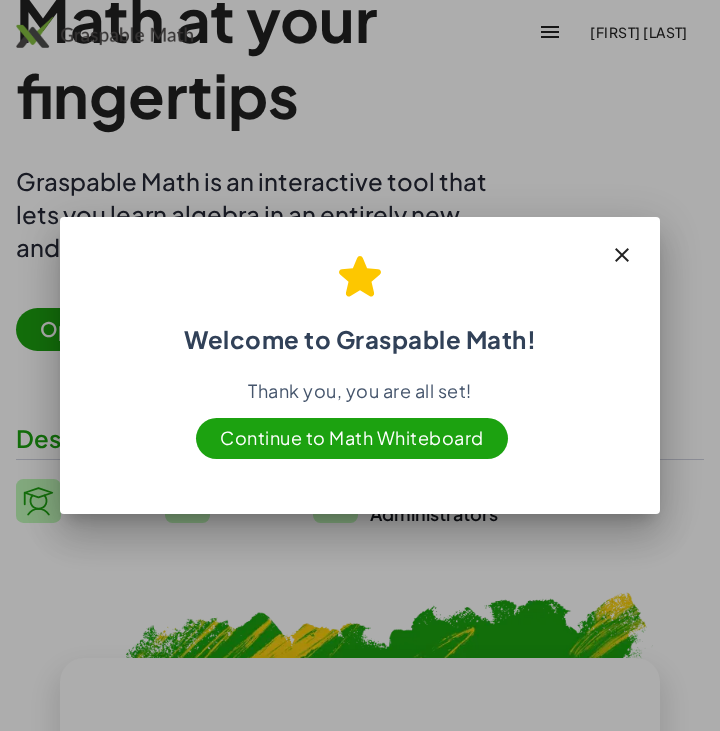 click on "Continue to Math Whiteboard" at bounding box center [352, 438] 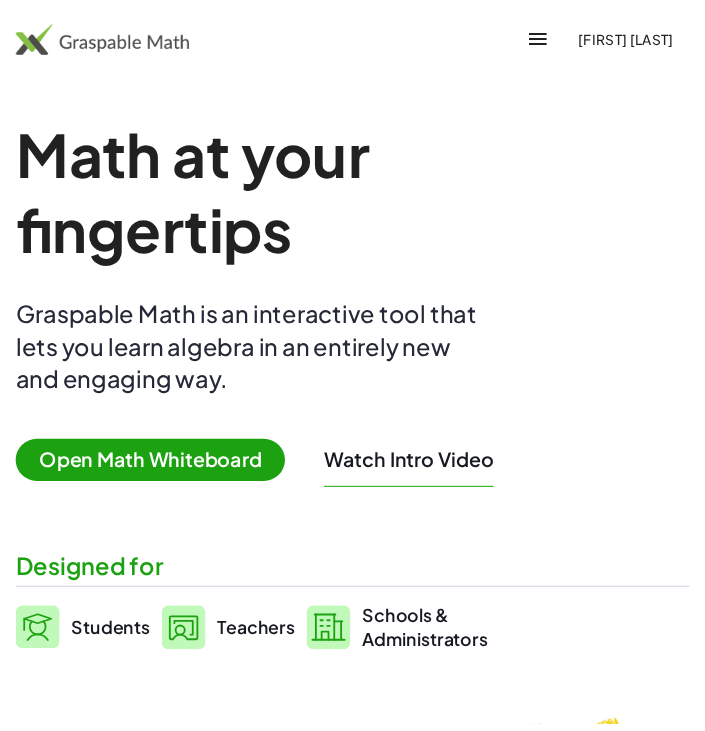 scroll, scrollTop: 131, scrollLeft: 0, axis: vertical 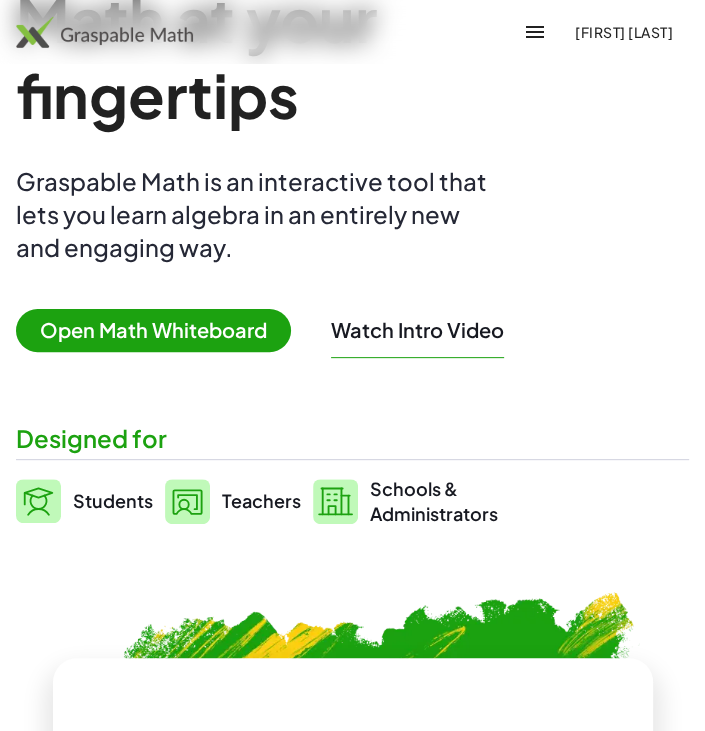 click on "Open Math Whiteboard" at bounding box center [153, 330] 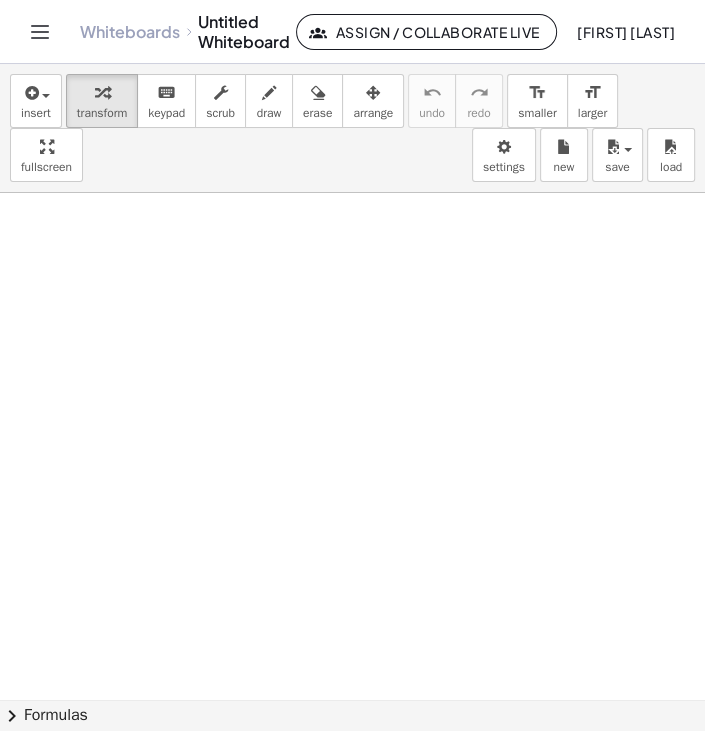 scroll, scrollTop: 0, scrollLeft: 0, axis: both 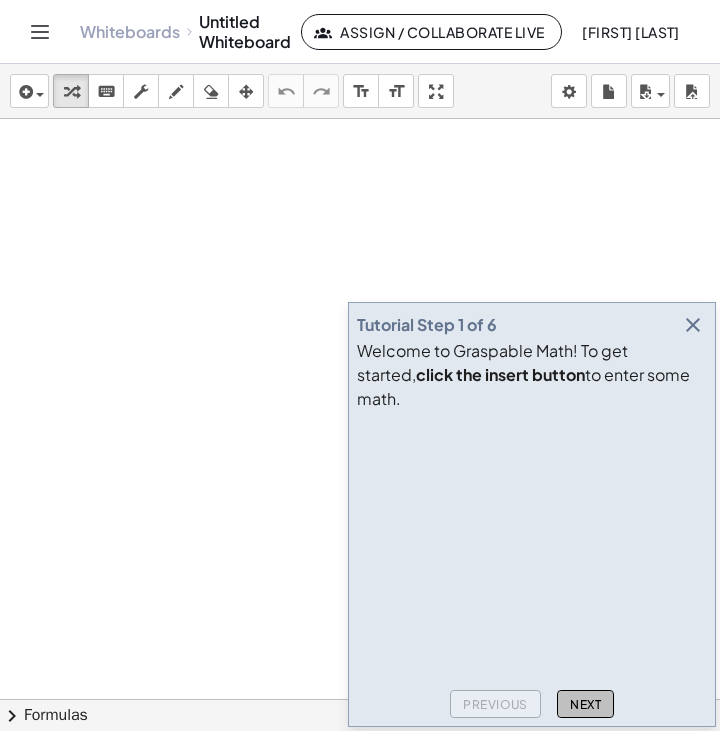click on "Next" 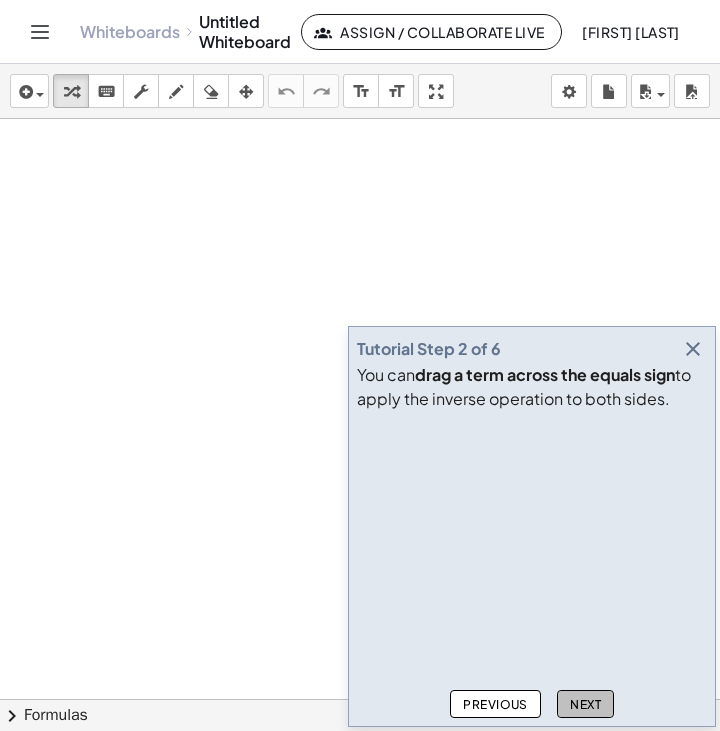 click on "Next" 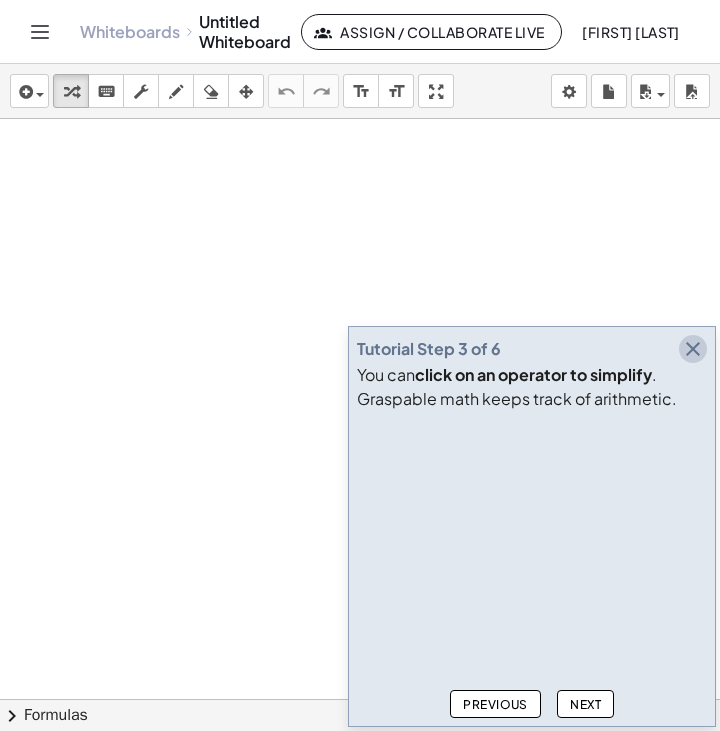 click at bounding box center [693, 349] 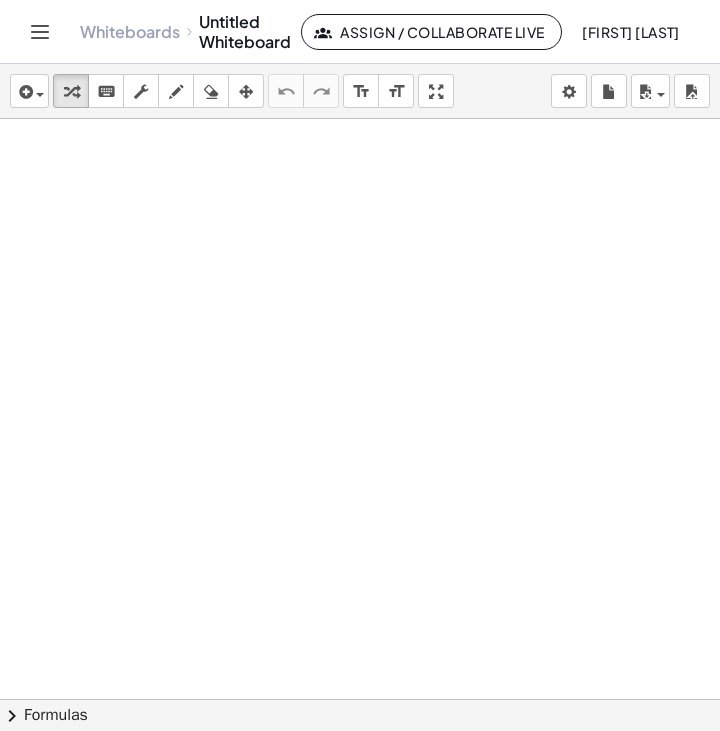click 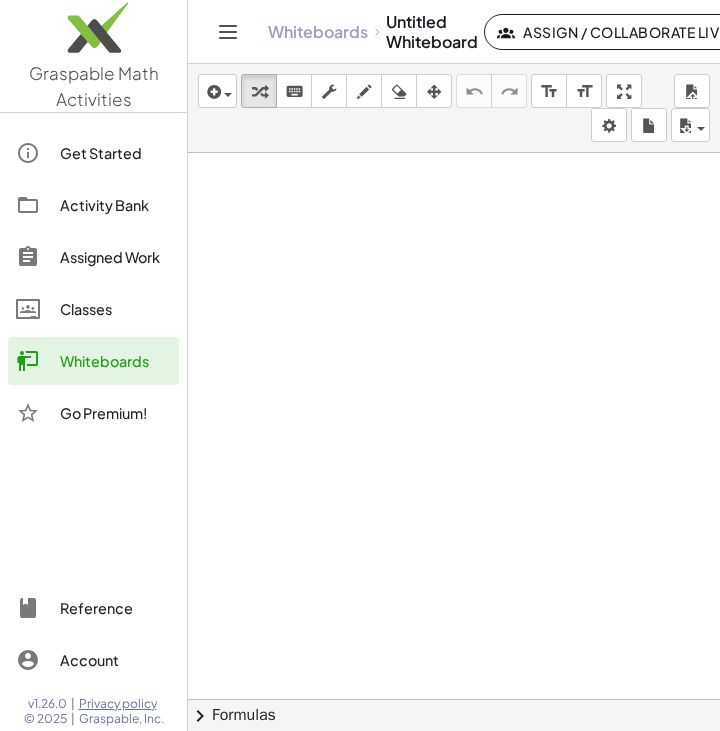 click on "Get Started Activity Bank Assigned Work Classes Whiteboards Go Premium!" at bounding box center (93, 285) 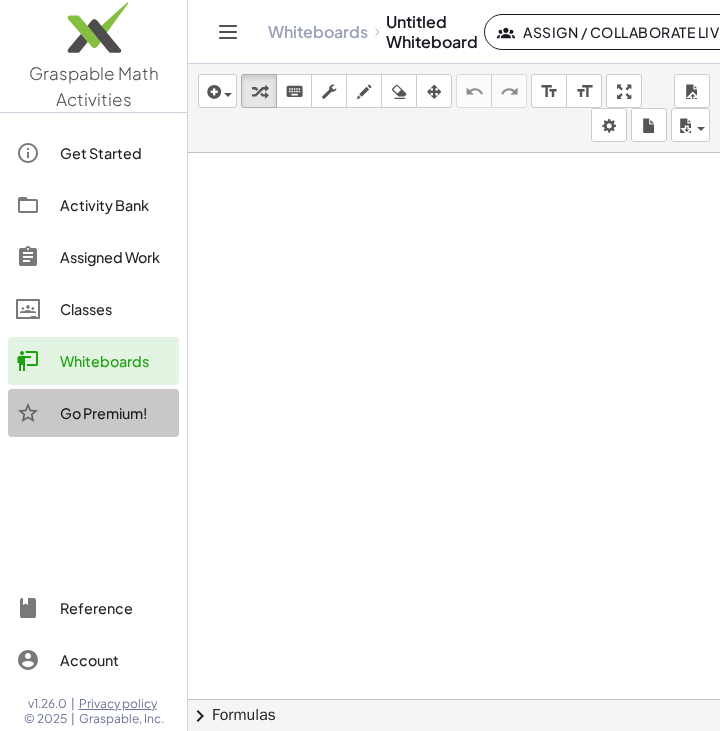 click on "Go Premium!" 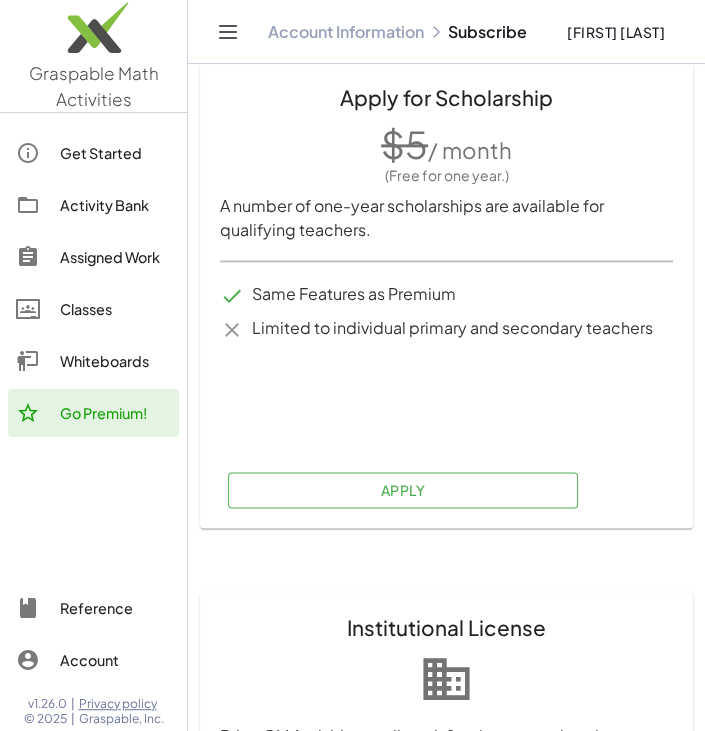 scroll, scrollTop: 1244, scrollLeft: 0, axis: vertical 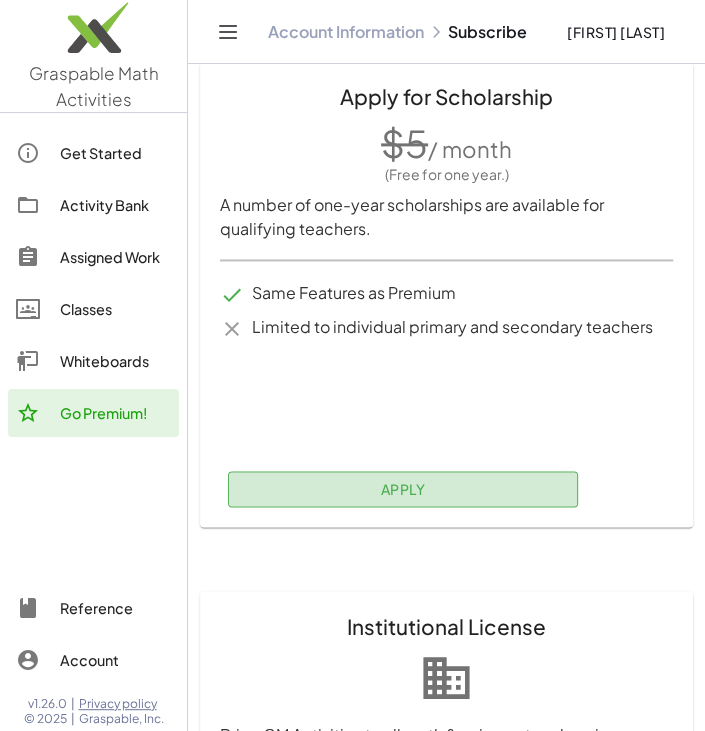 click on "Apply" 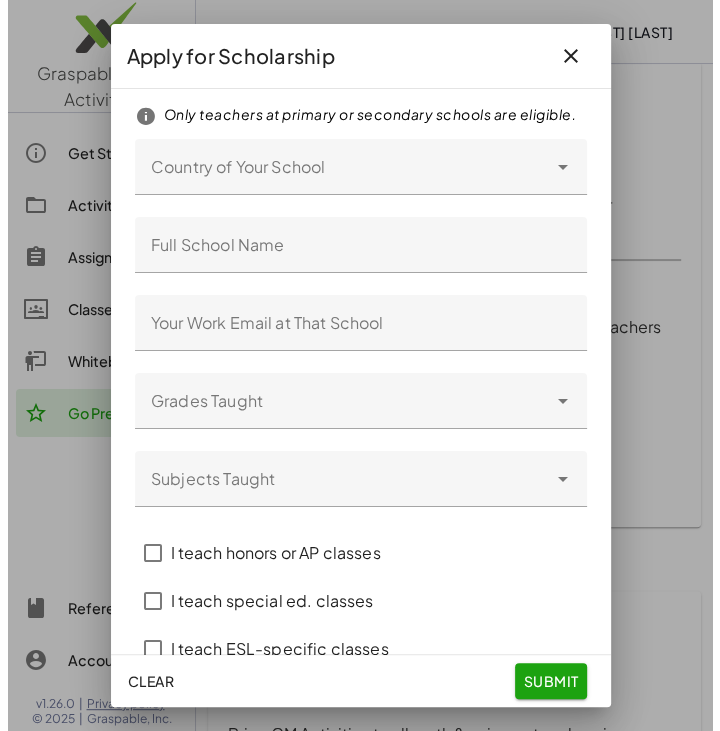 scroll, scrollTop: 0, scrollLeft: 0, axis: both 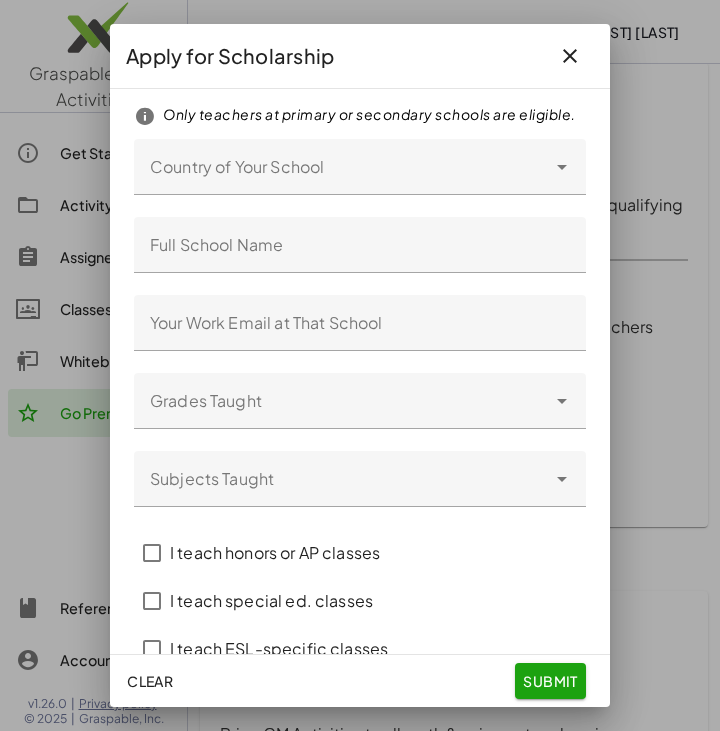 click 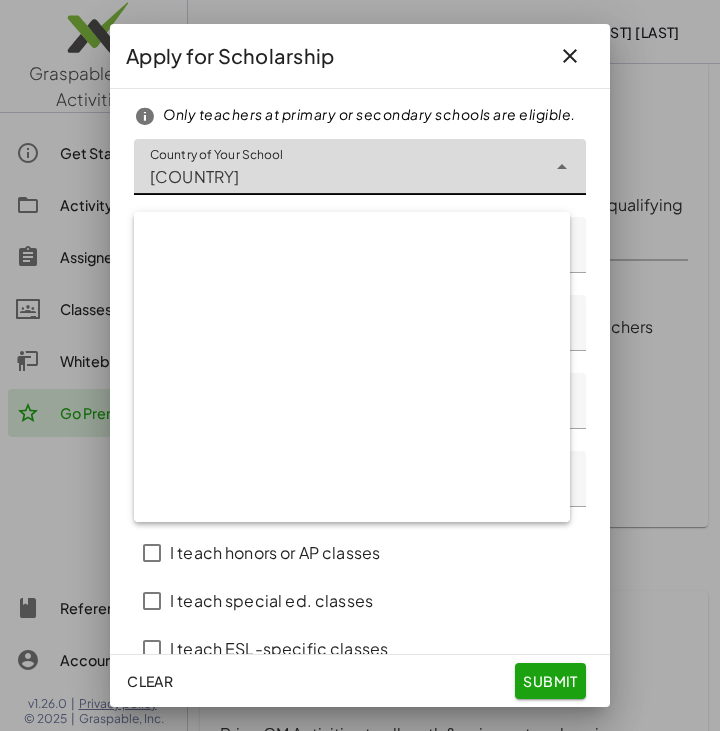 scroll, scrollTop: 4080, scrollLeft: 0, axis: vertical 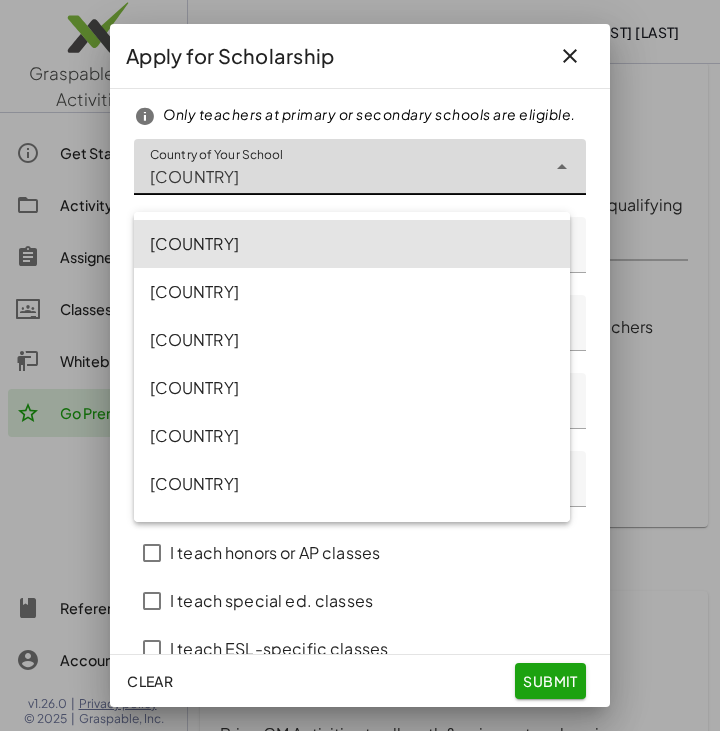 click on "[COUNTRY]" at bounding box center (352, 244) 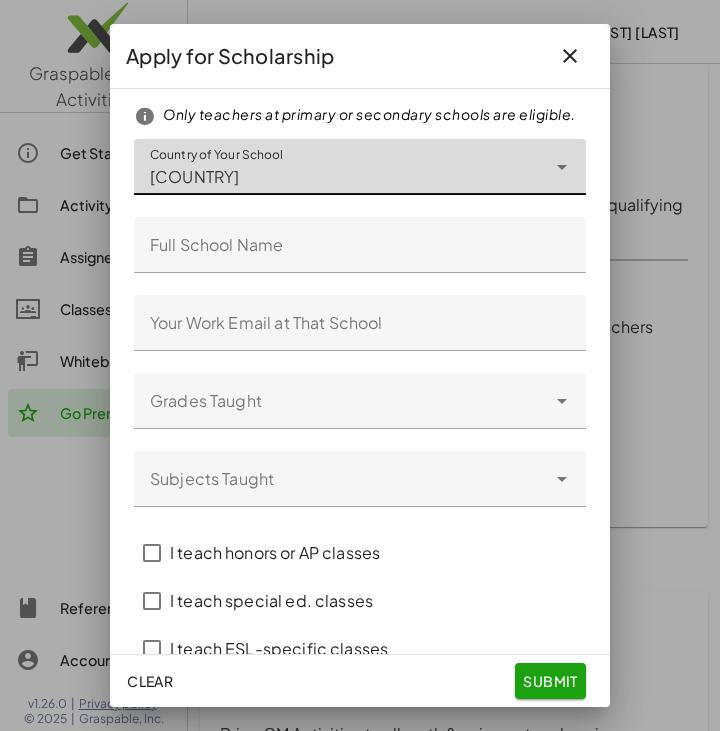 type on "*****" 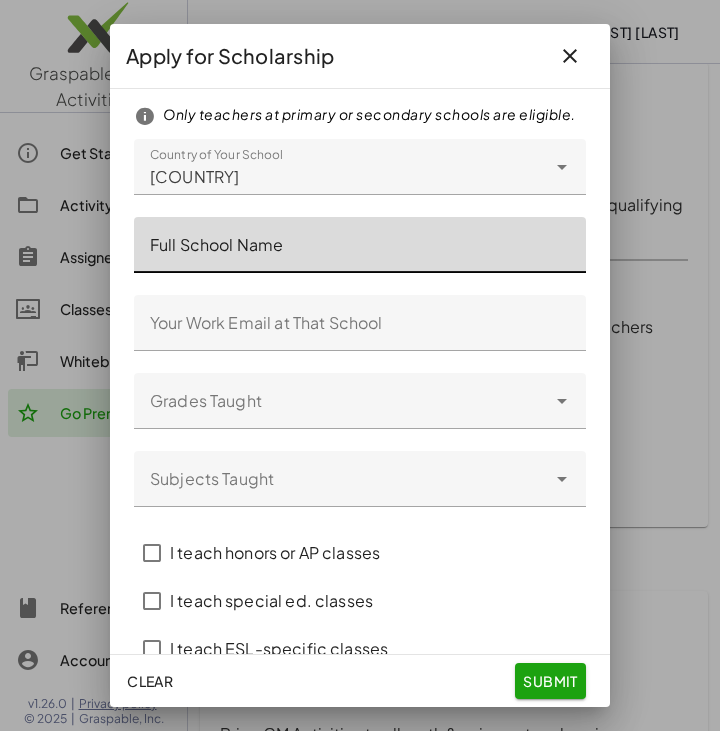 click on "Full School Name" 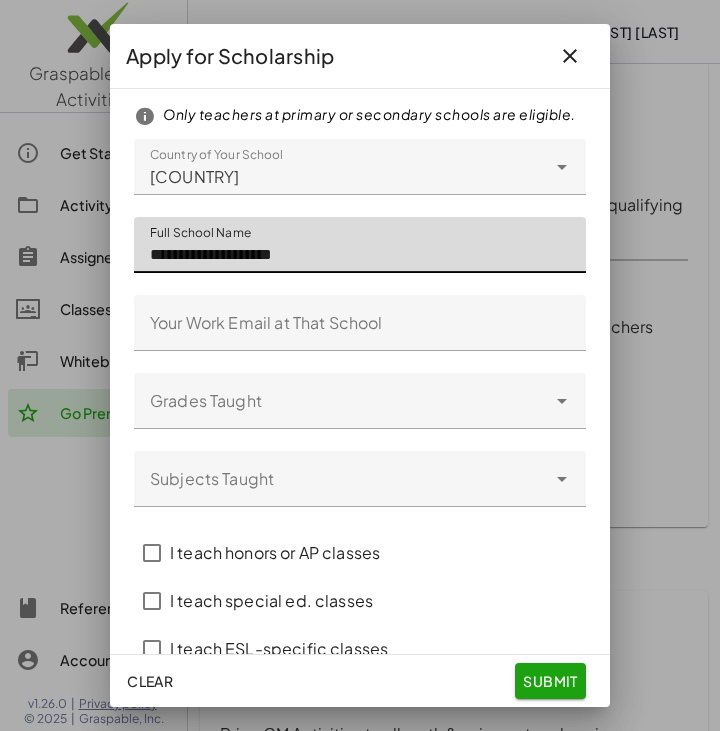 type on "**********" 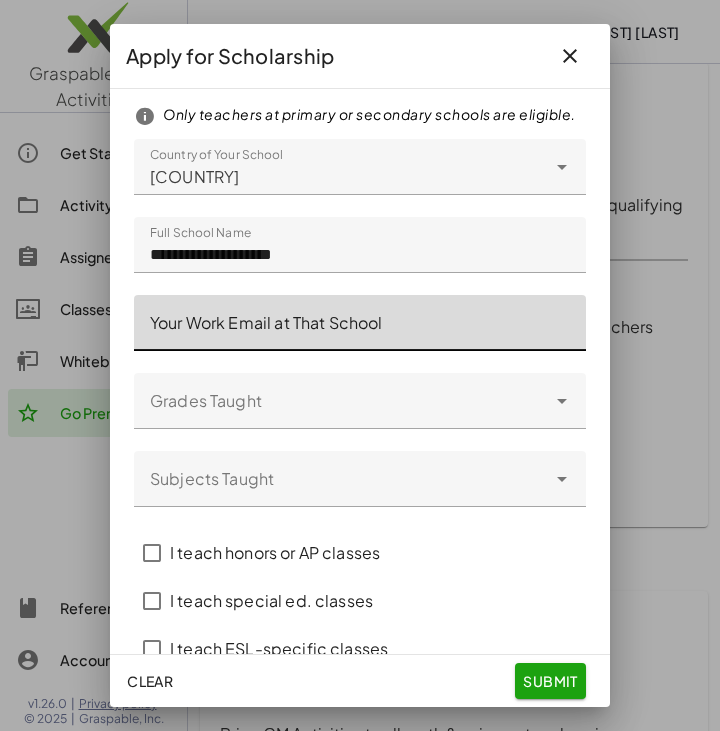 click on "Your Work Email at That School" 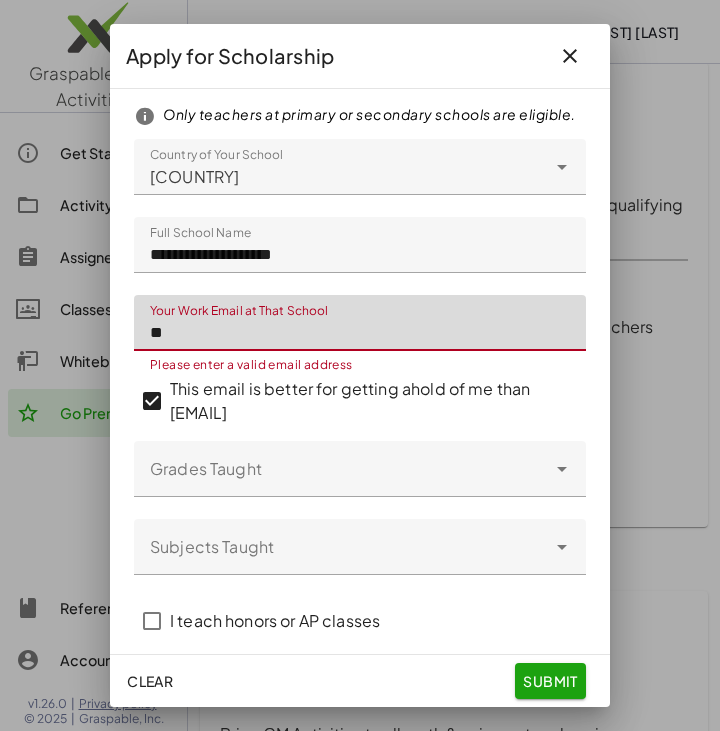 type on "*" 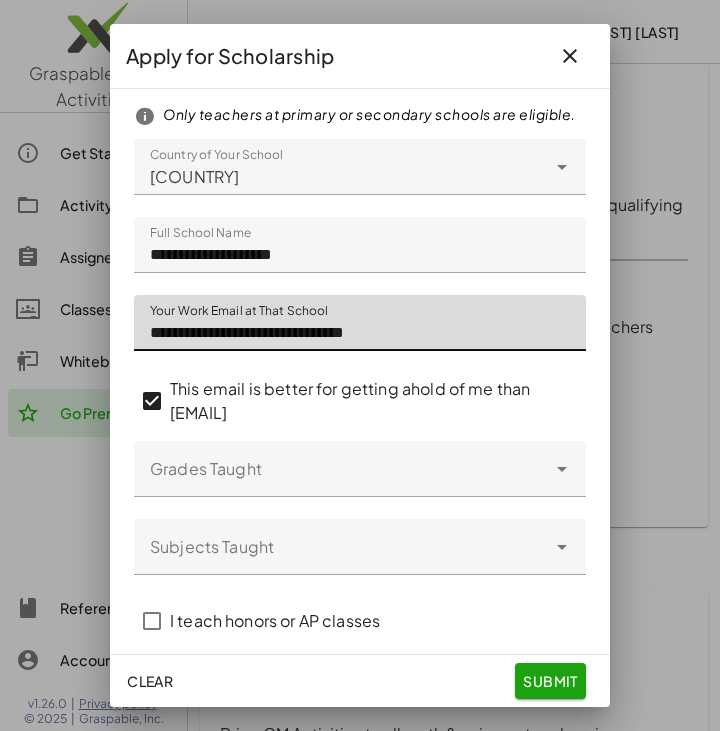 click 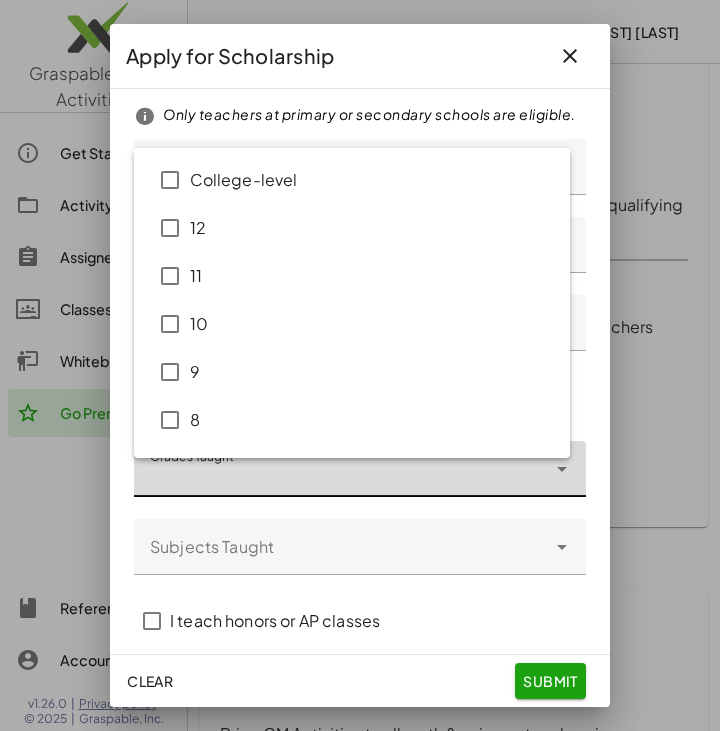 click 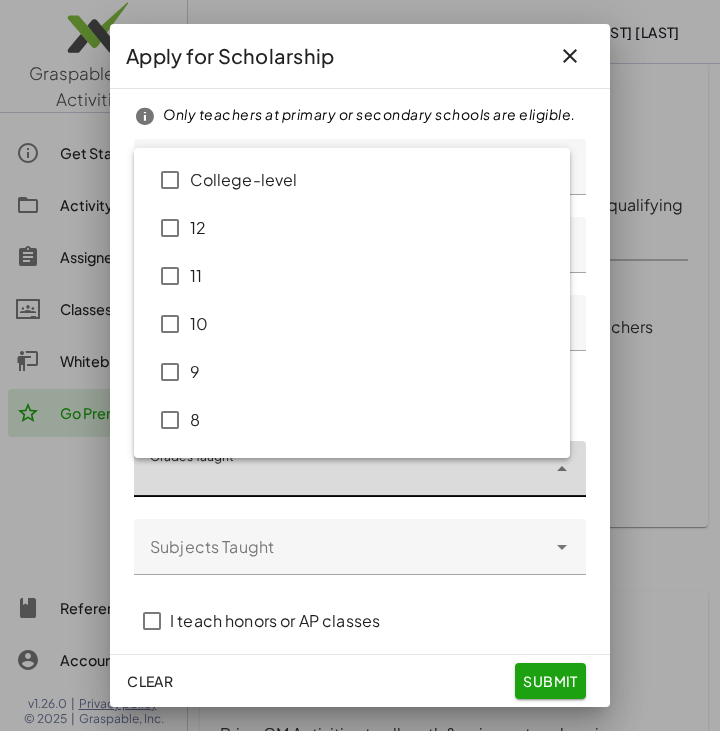 click 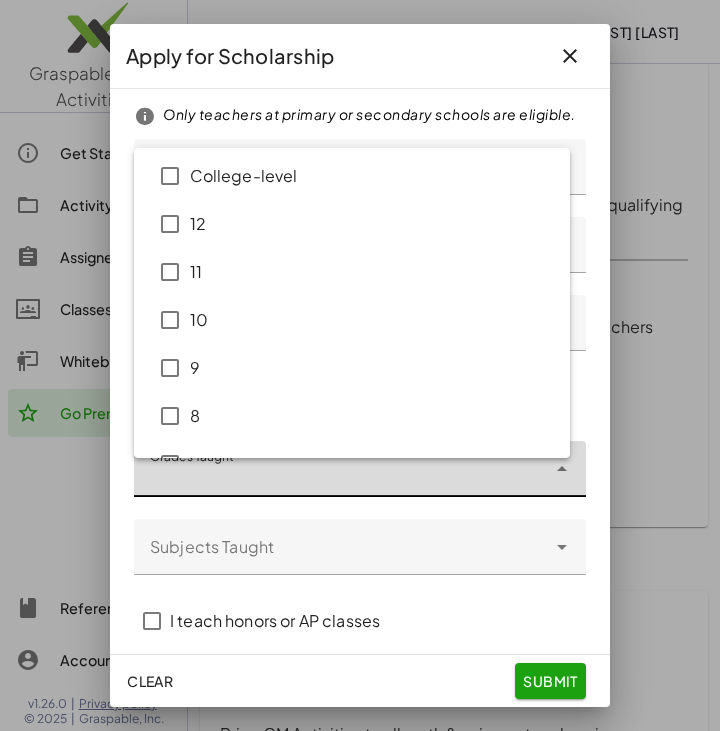 scroll, scrollTop: 4, scrollLeft: 0, axis: vertical 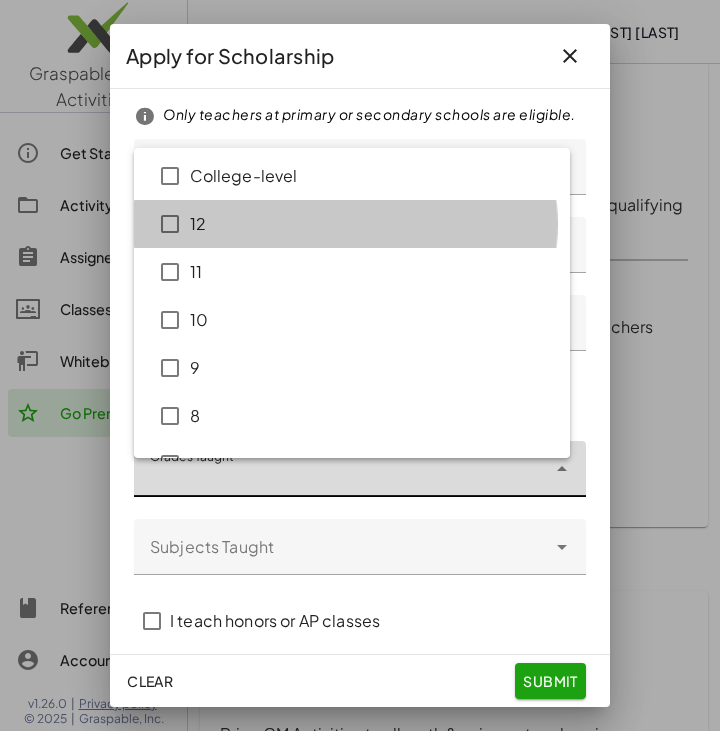 click on "12" at bounding box center [372, 224] 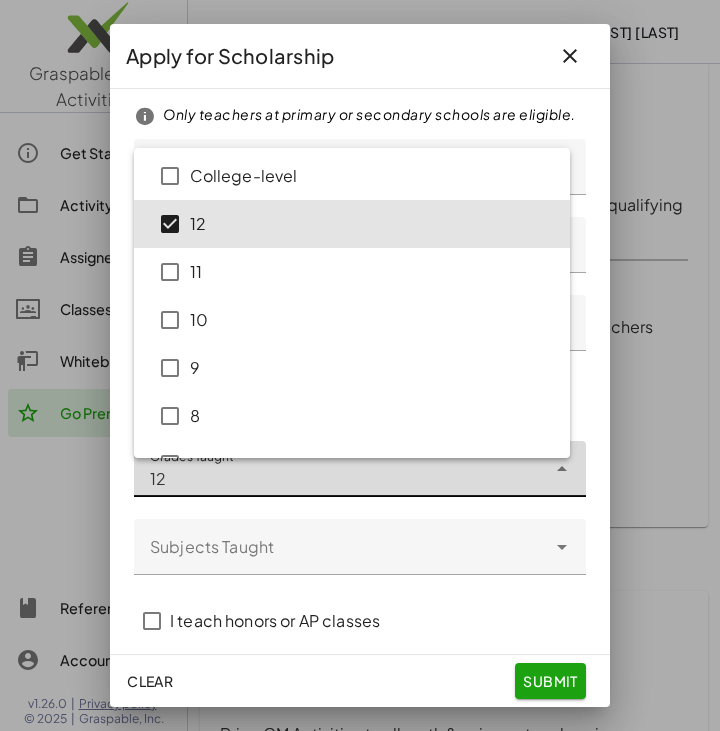 click on "Subjects Taught" 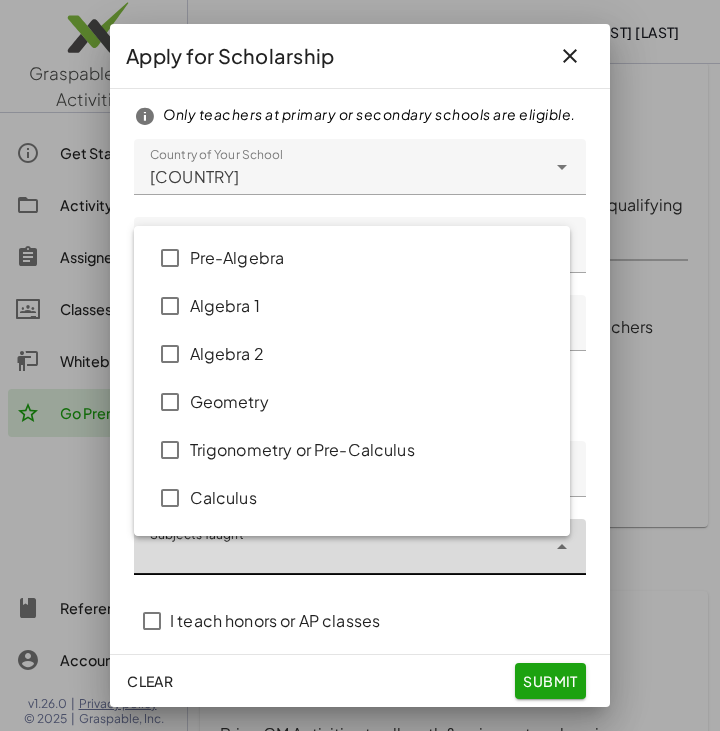 click on "Trigonometry or Pre-Calculus" at bounding box center [372, 450] 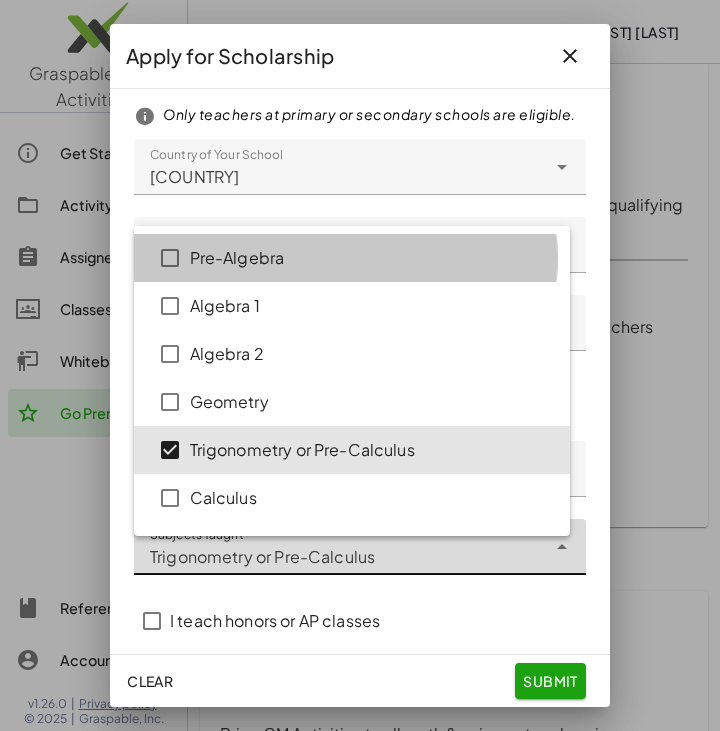 click on "Pre-Algebra" at bounding box center (372, 258) 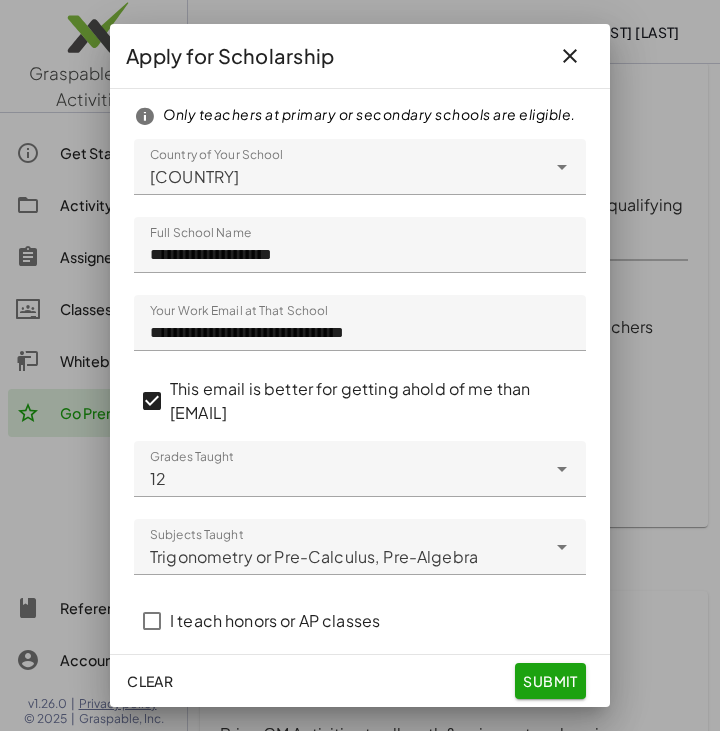 click on "**********" 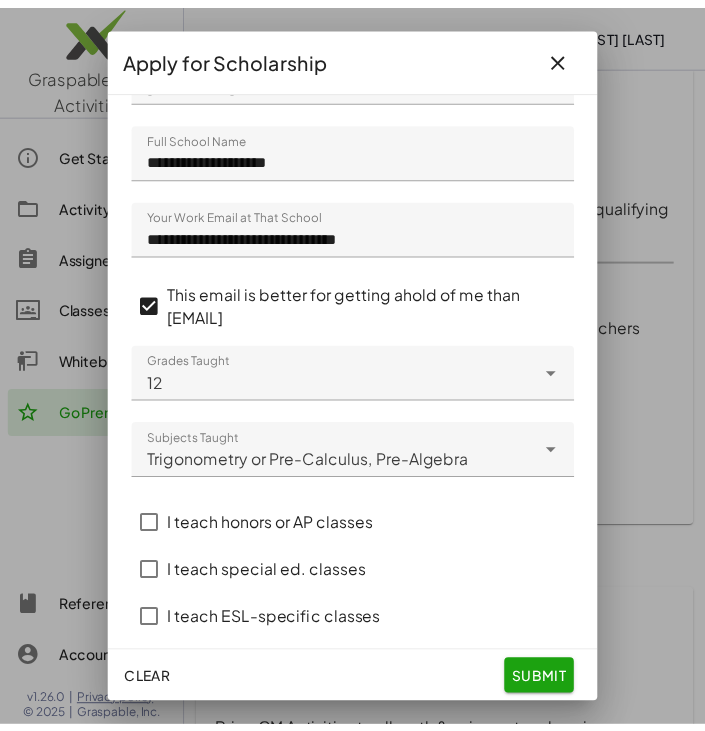 scroll, scrollTop: 128, scrollLeft: 0, axis: vertical 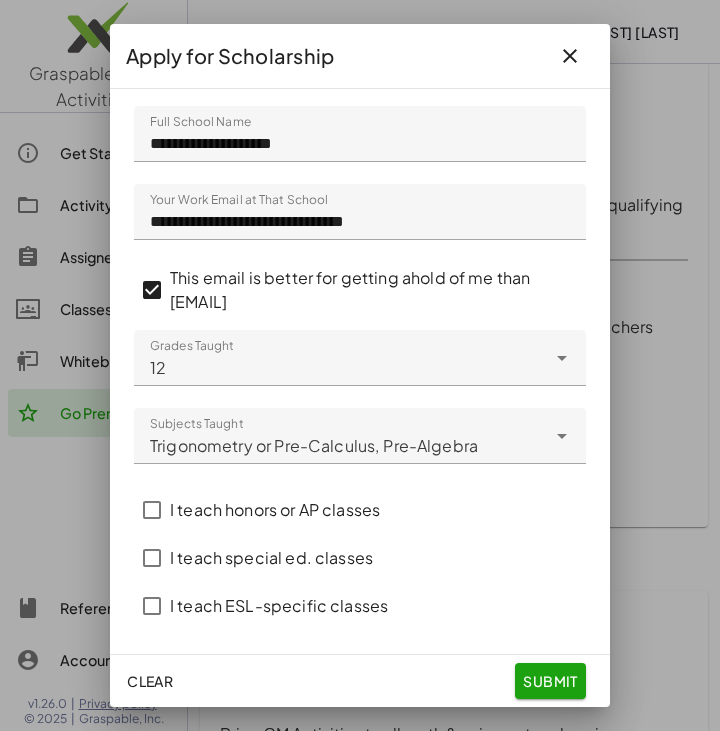 click on "I teach honors or AP classes" at bounding box center [275, 510] 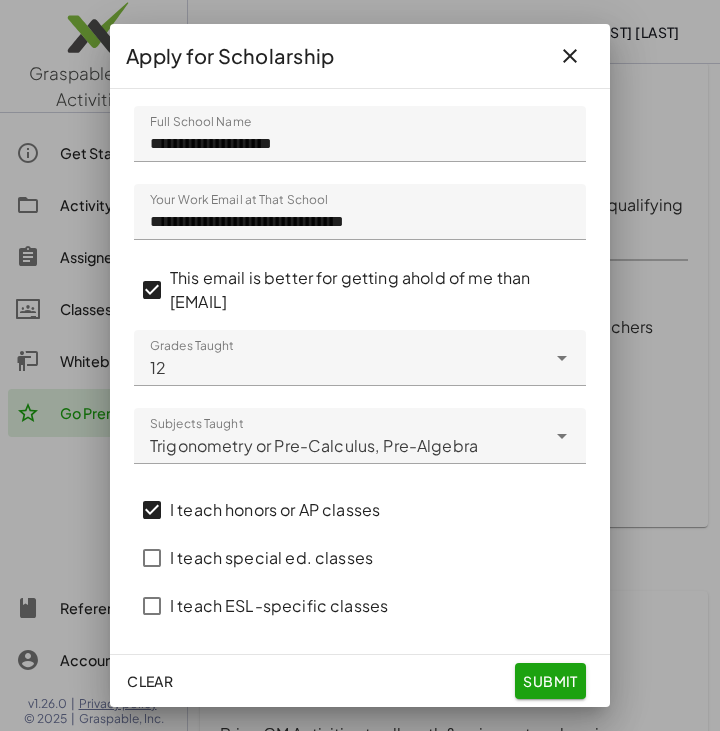 click on "I teach special ed. classes" at bounding box center [271, 558] 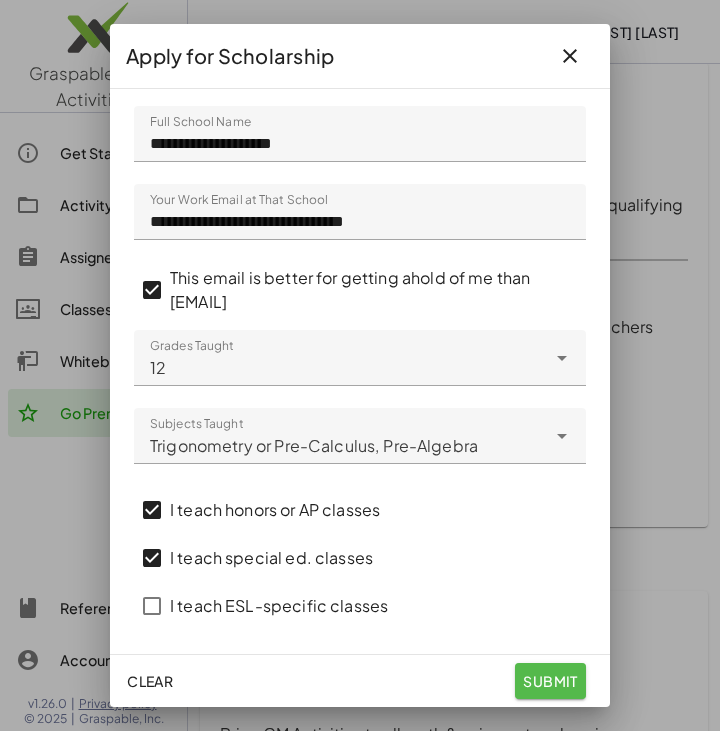 click on "submit" 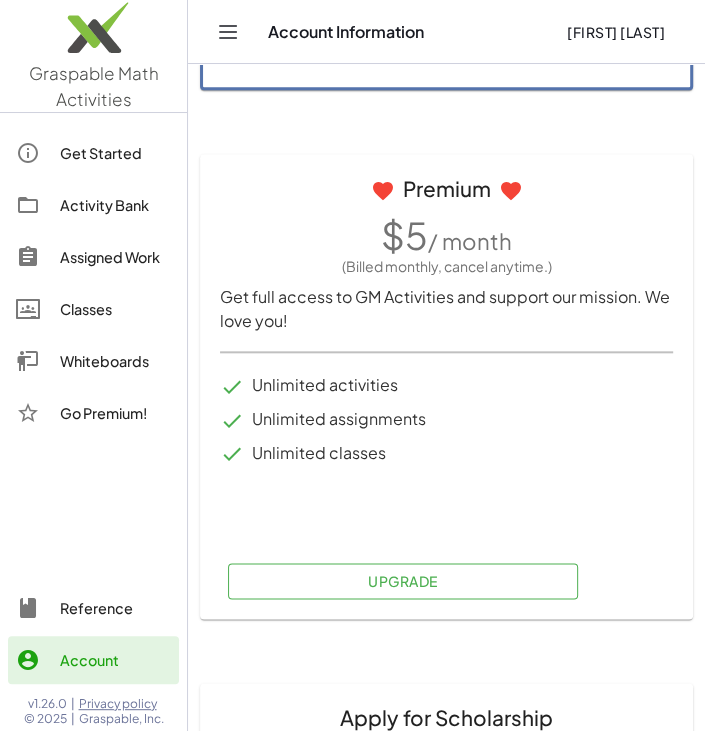 scroll, scrollTop: 851, scrollLeft: 0, axis: vertical 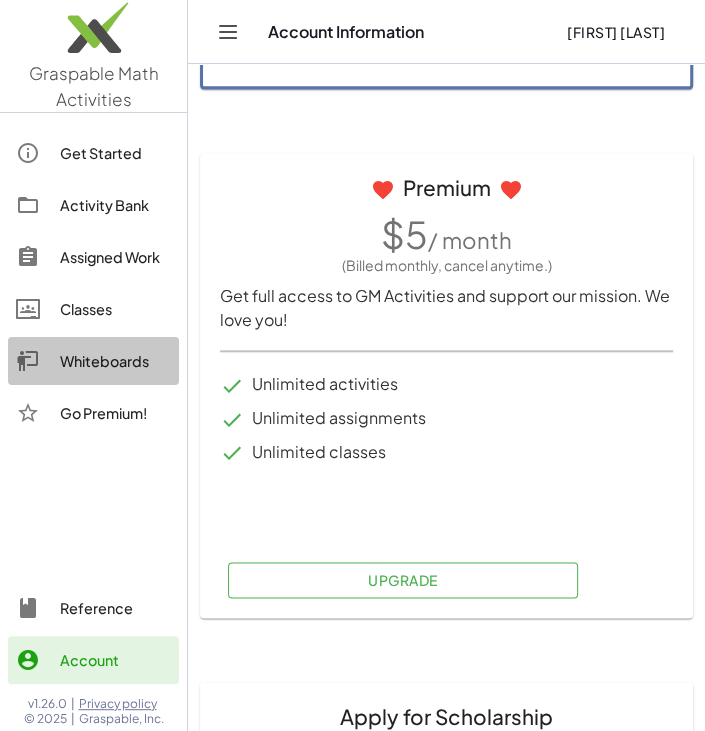 click on "Whiteboards" 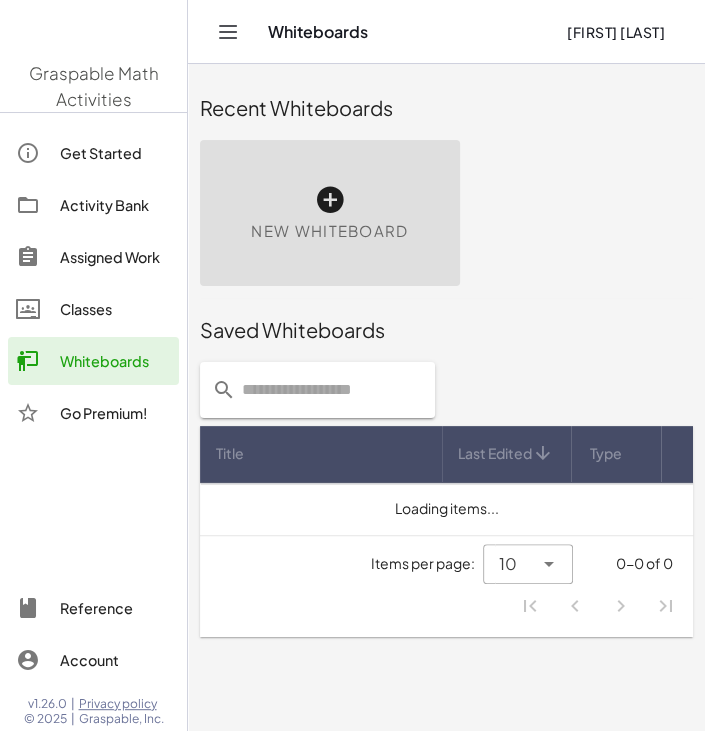 scroll, scrollTop: 0, scrollLeft: 0, axis: both 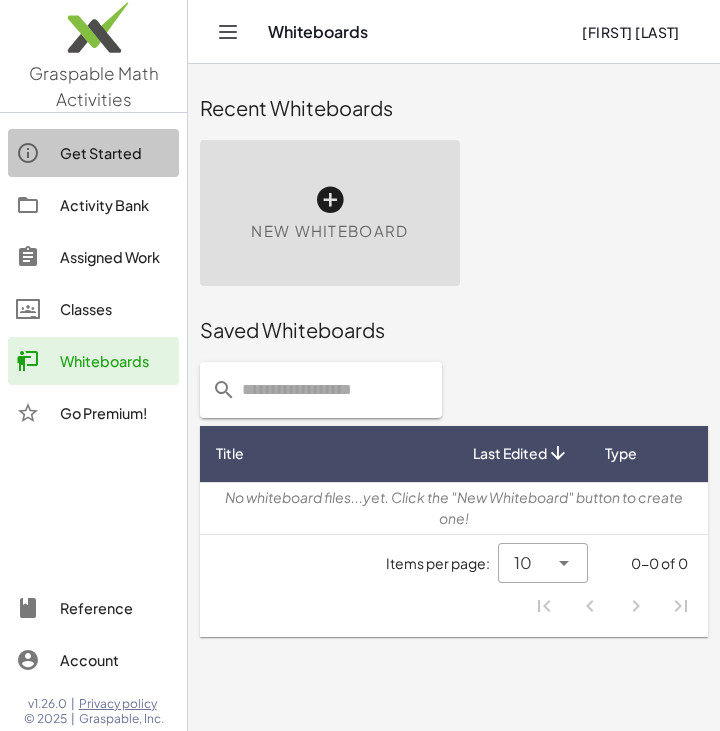 click on "Get Started" 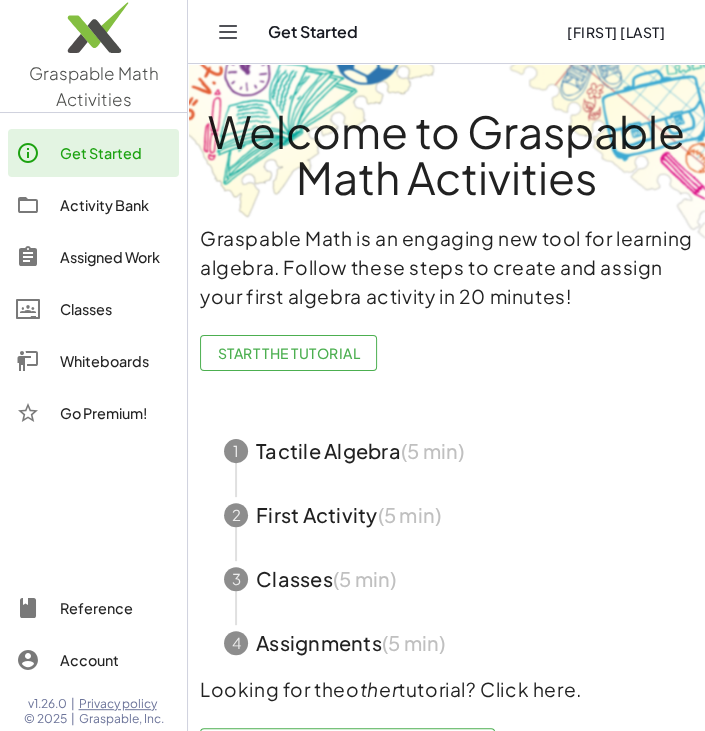 scroll, scrollTop: 60, scrollLeft: 0, axis: vertical 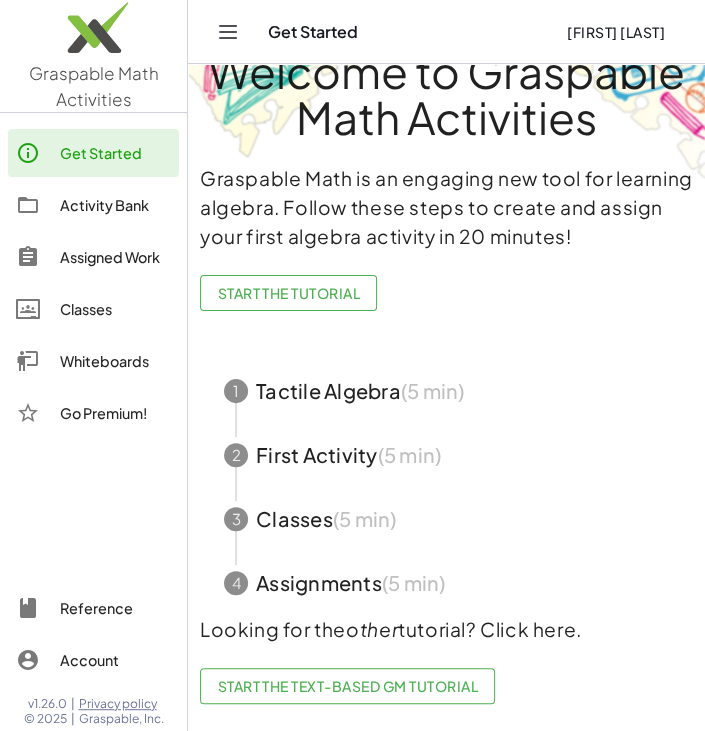 click on "Activity Bank" 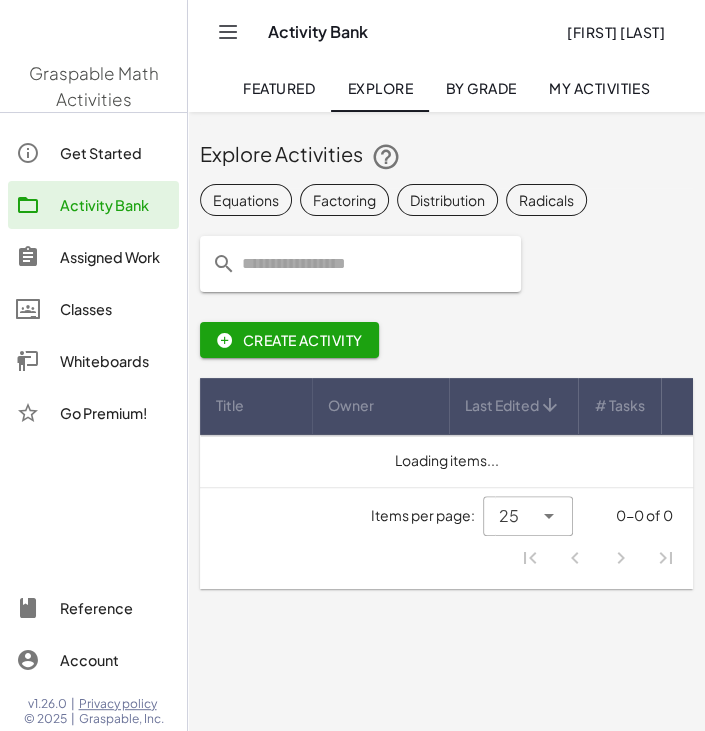 scroll, scrollTop: 0, scrollLeft: 0, axis: both 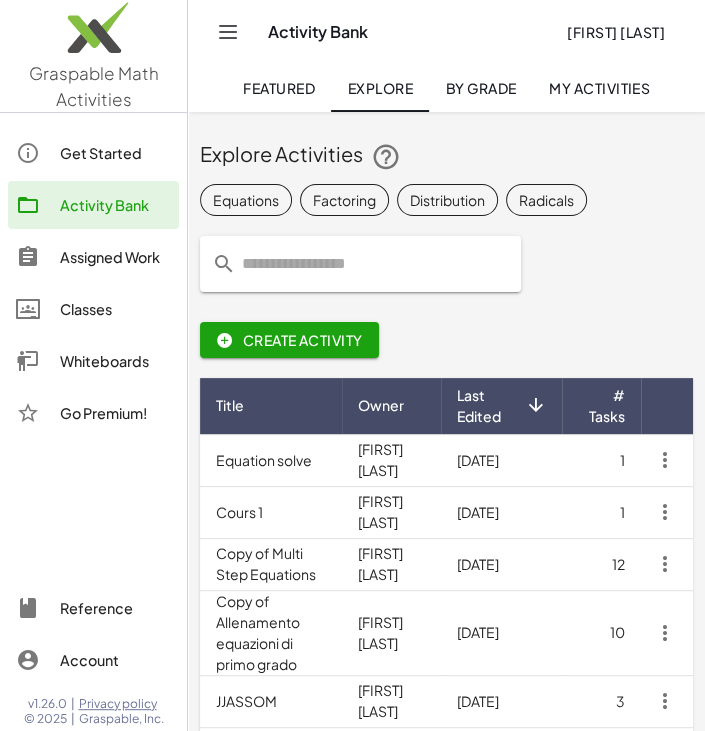 click 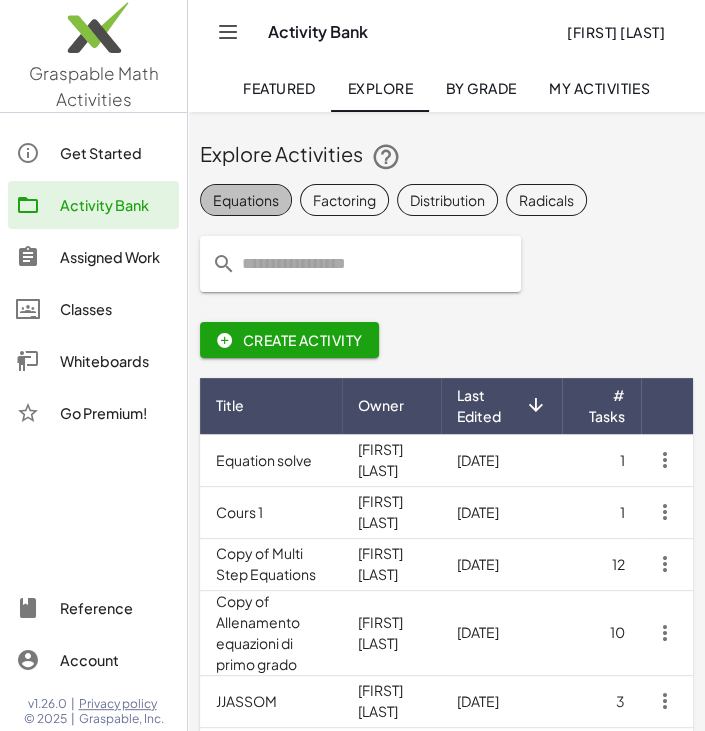 click on "Equations" 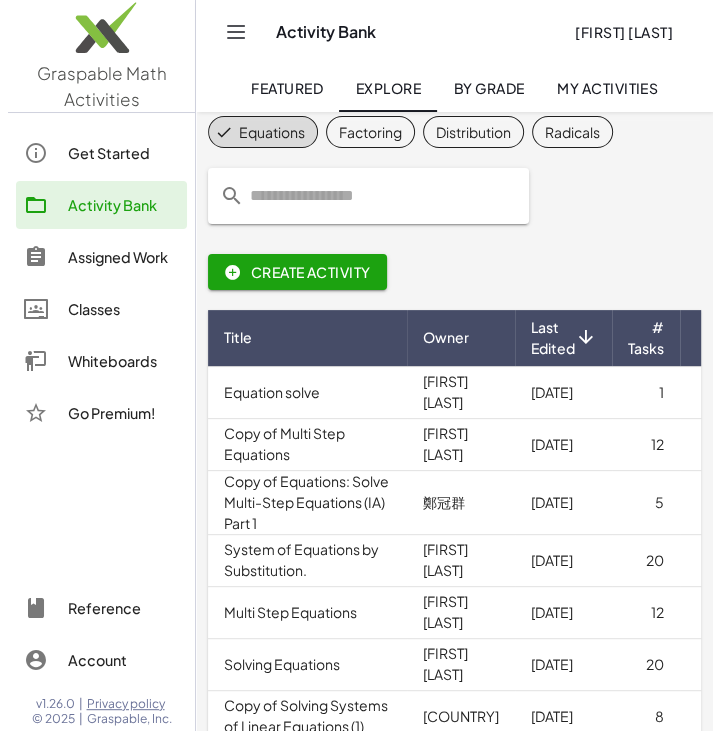 scroll, scrollTop: 0, scrollLeft: 0, axis: both 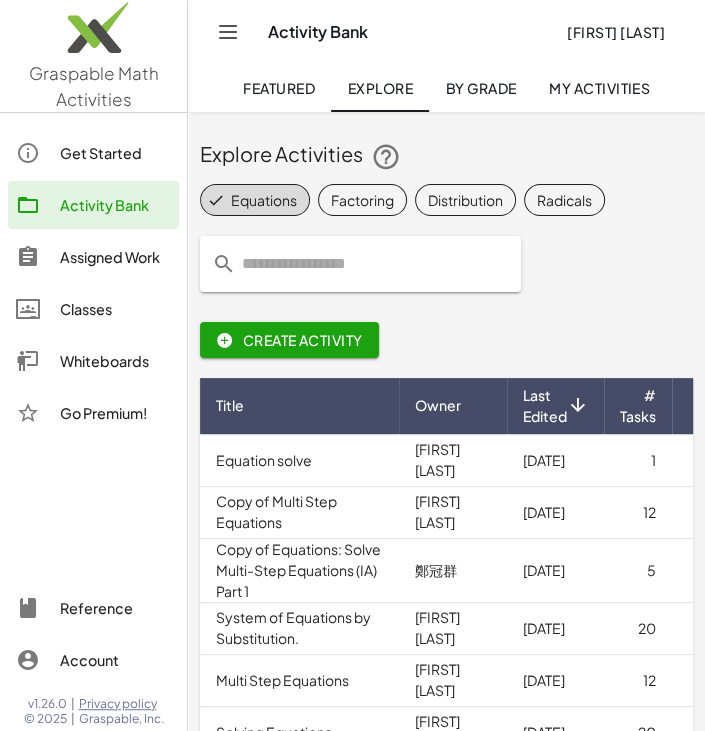 click 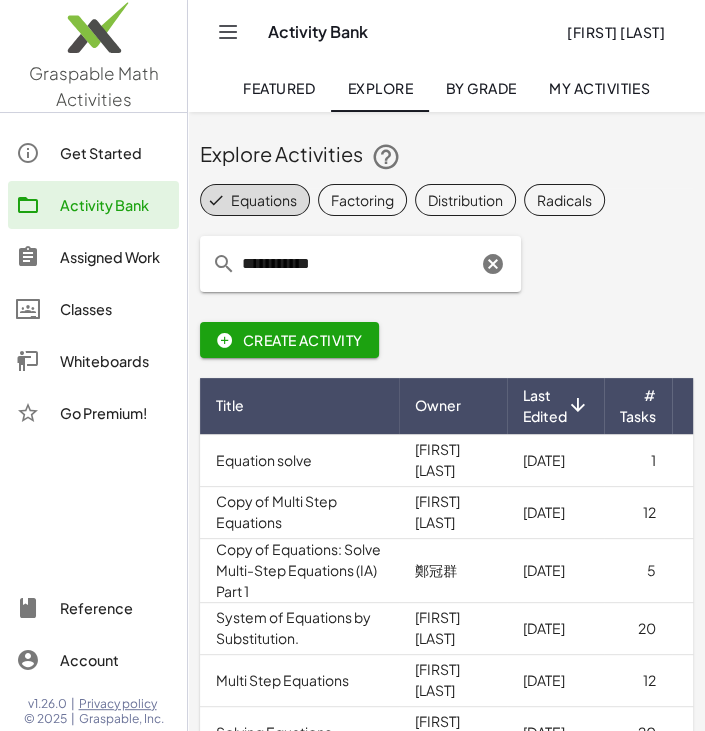 type on "**********" 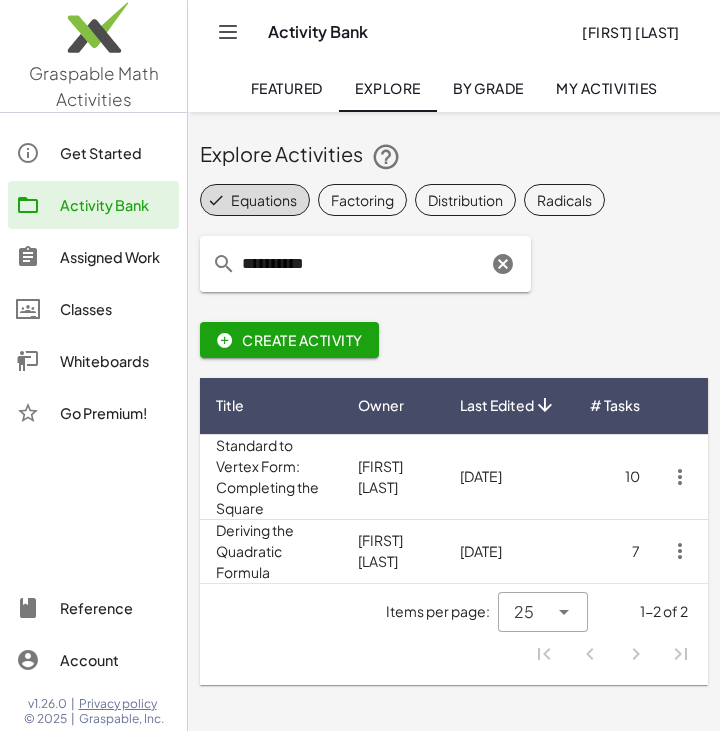 click on "Standard to Vertex Form: Completing the Square" at bounding box center [271, 476] 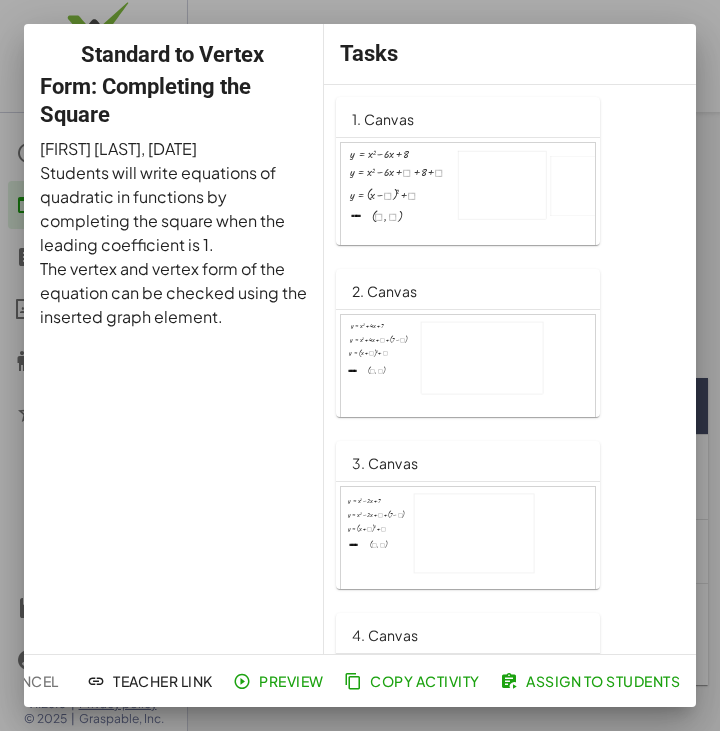 click on "1. Canvas" at bounding box center [383, 119] 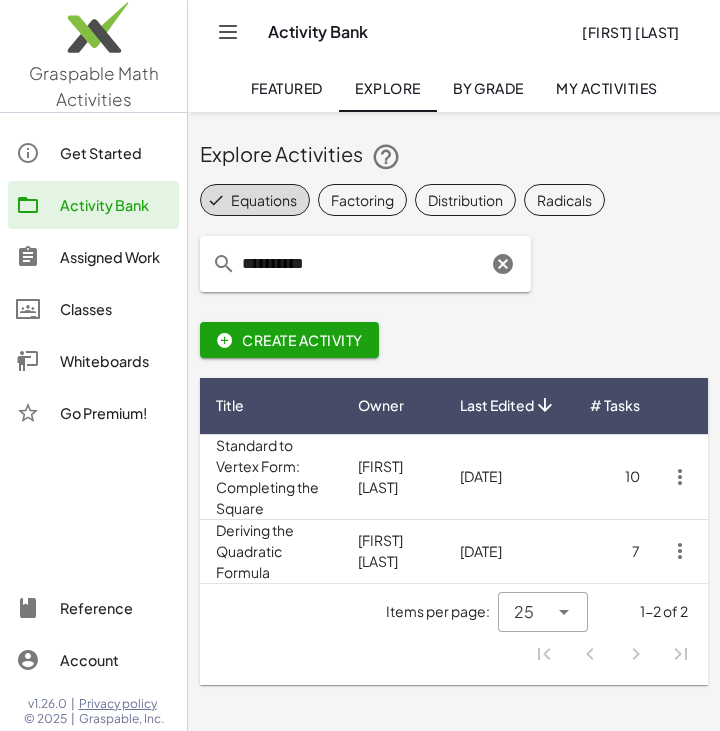 click on "Deriving the Quadratic Formula" at bounding box center [271, 551] 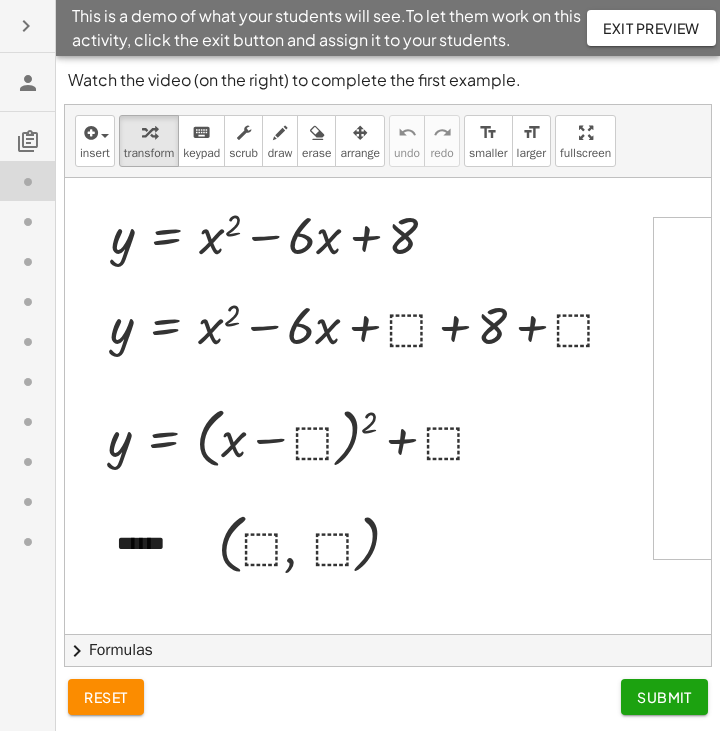 scroll, scrollTop: 0, scrollLeft: 0, axis: both 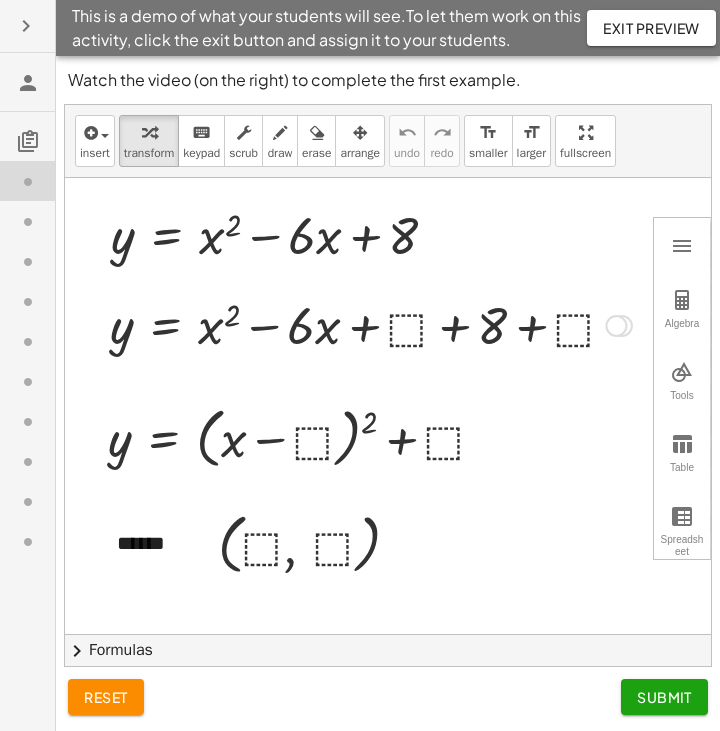 click at bounding box center [616, 326] 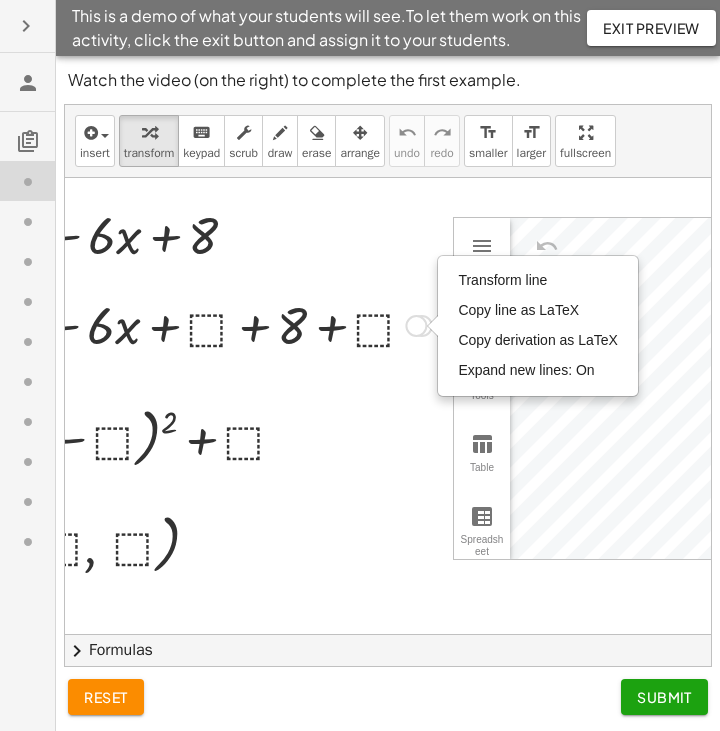 scroll, scrollTop: 0, scrollLeft: 199, axis: horizontal 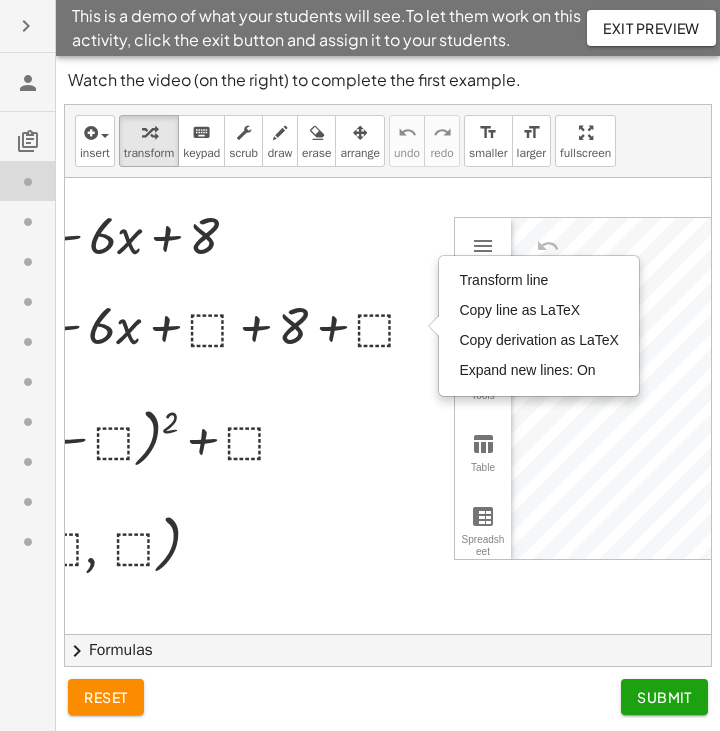 click at bounding box center (592, 442) 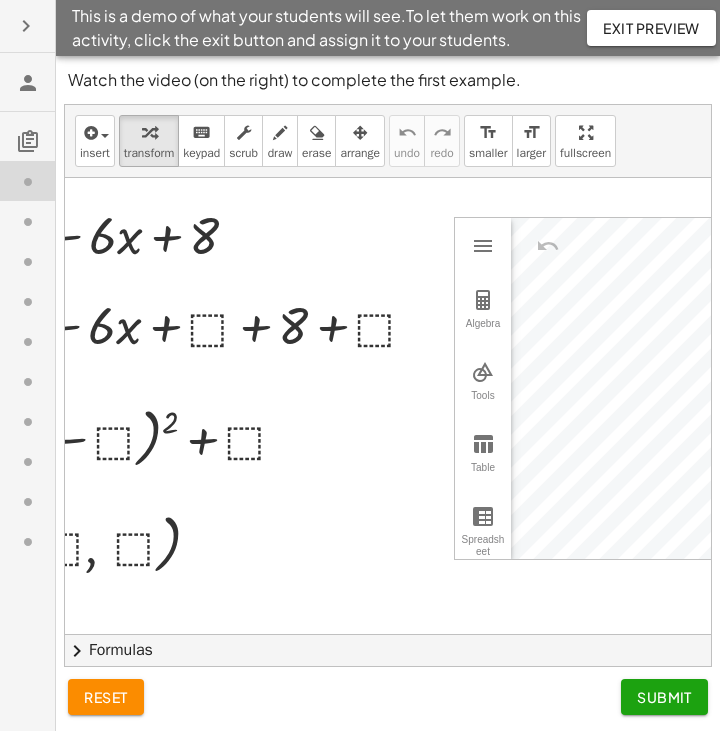 click at bounding box center [592, 442] 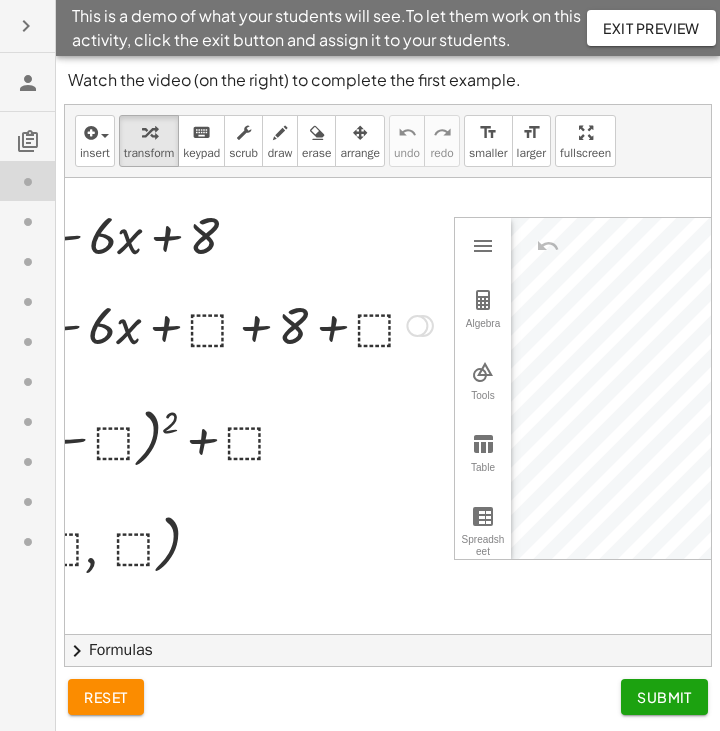 click at bounding box center (423, 326) 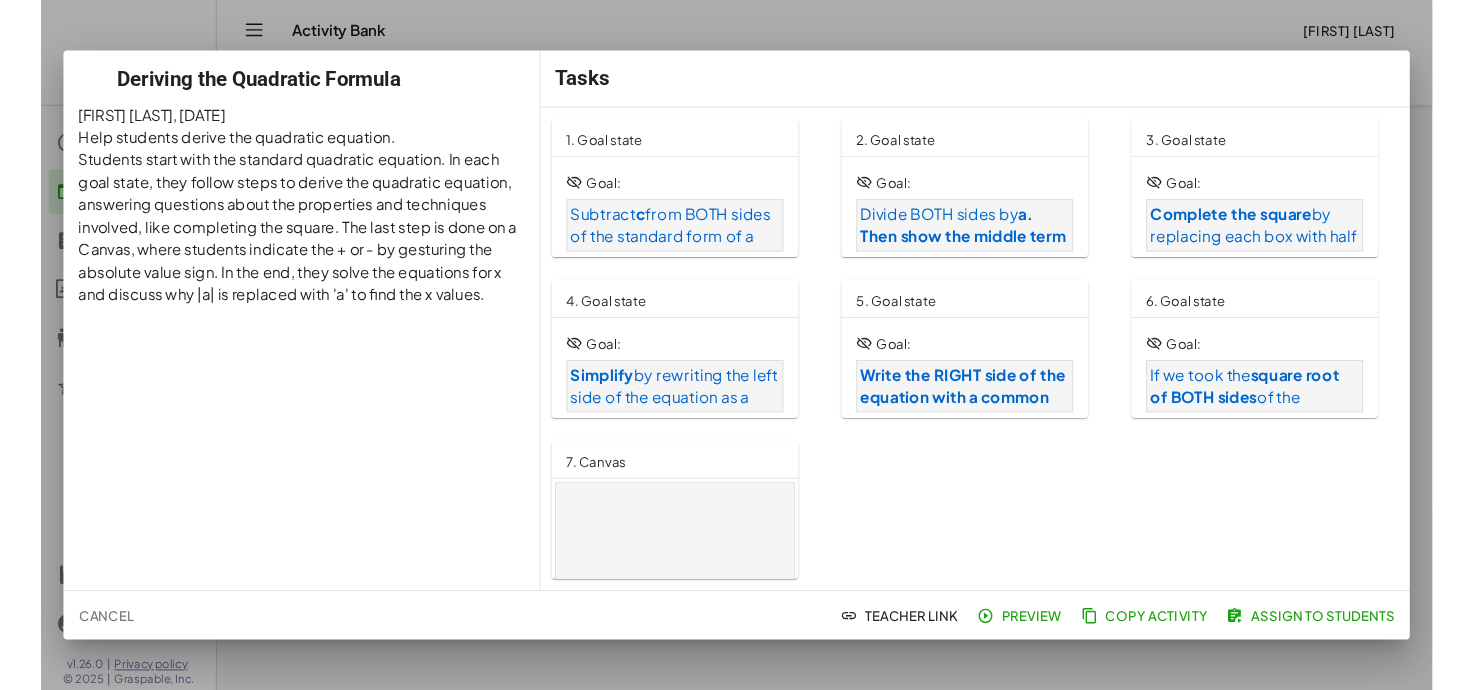 scroll, scrollTop: 0, scrollLeft: 0, axis: both 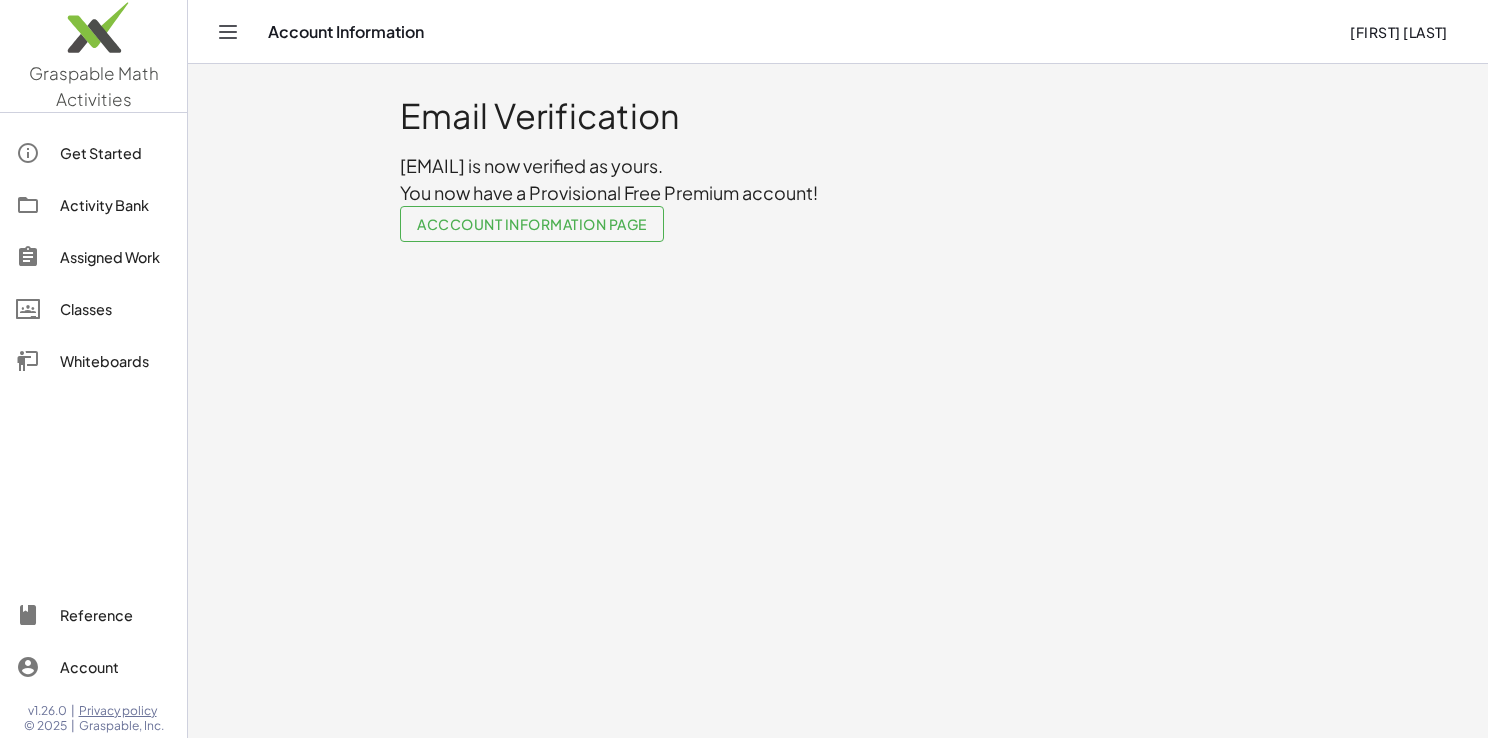 click on "Acccount Information Page" 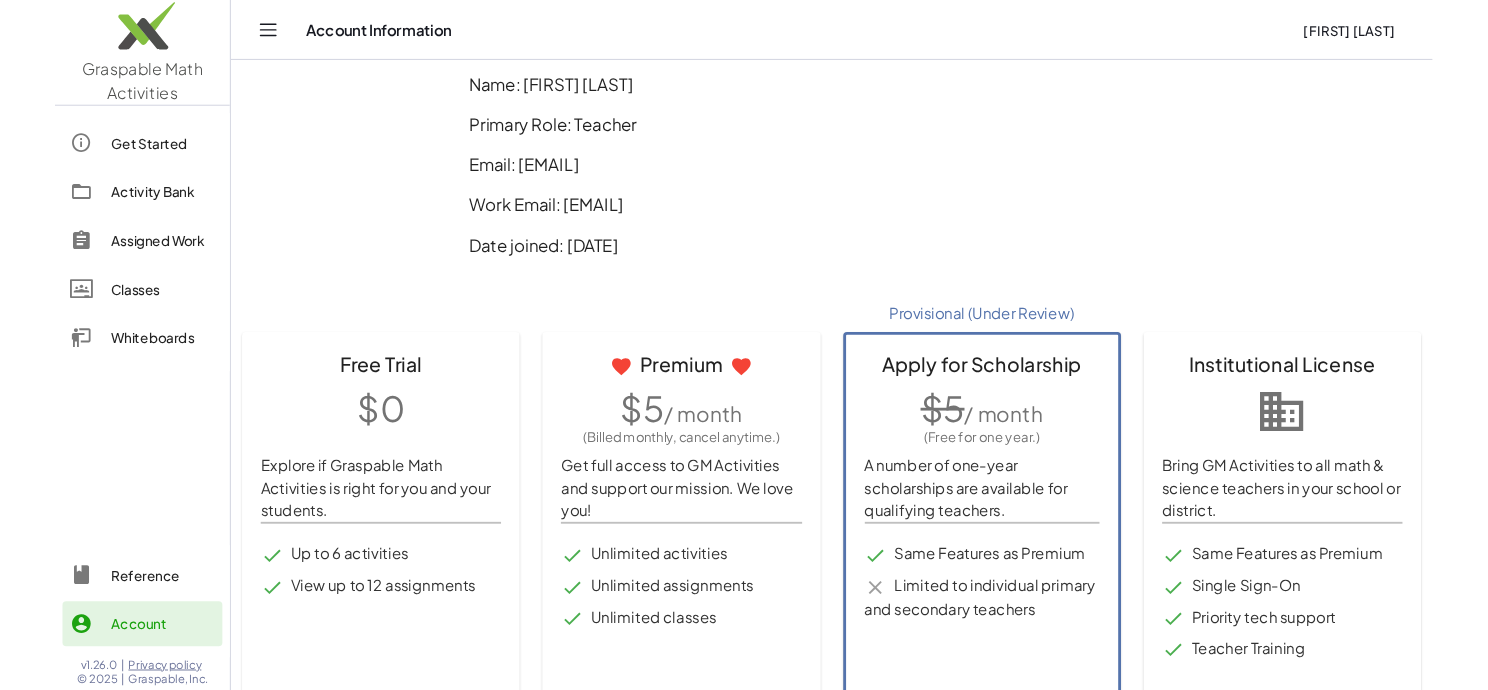 scroll, scrollTop: 0, scrollLeft: 0, axis: both 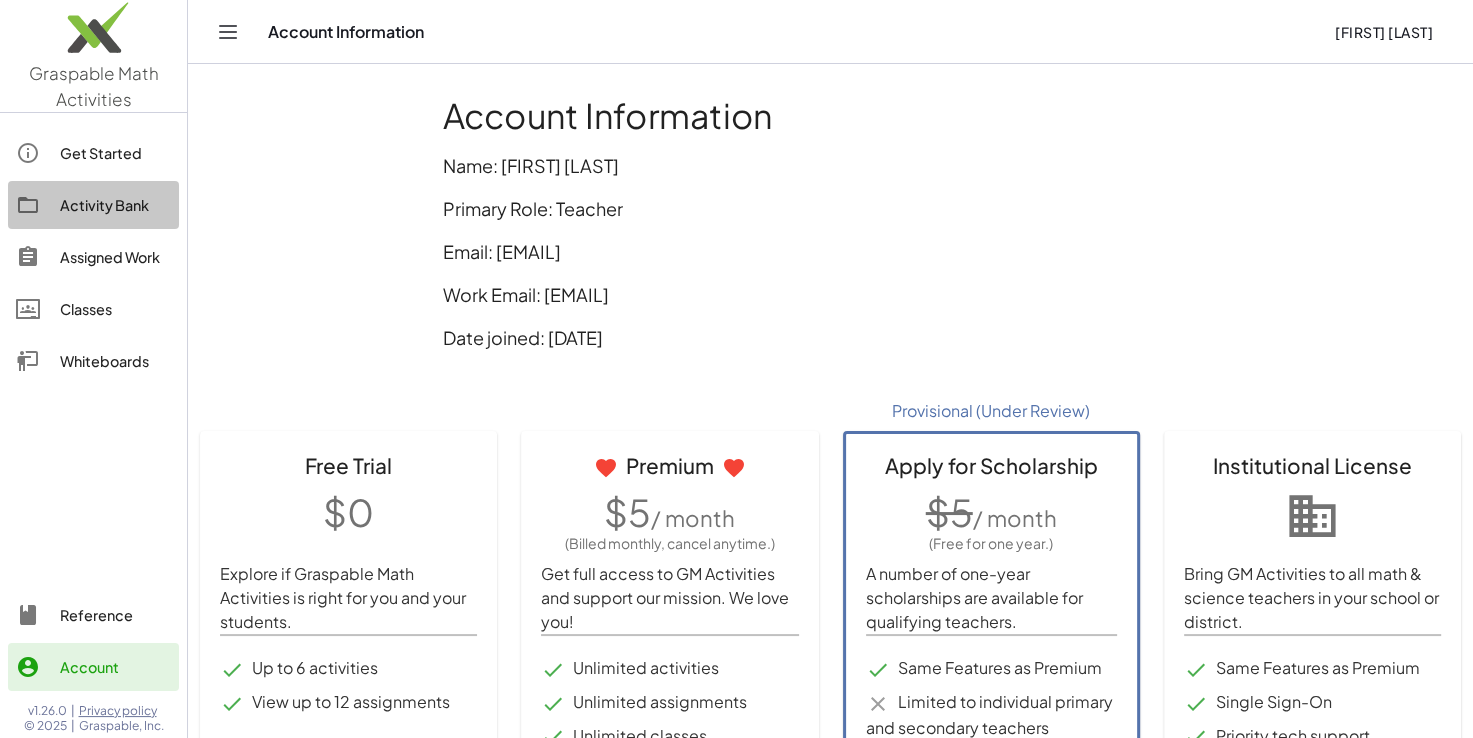click on "Activity Bank" 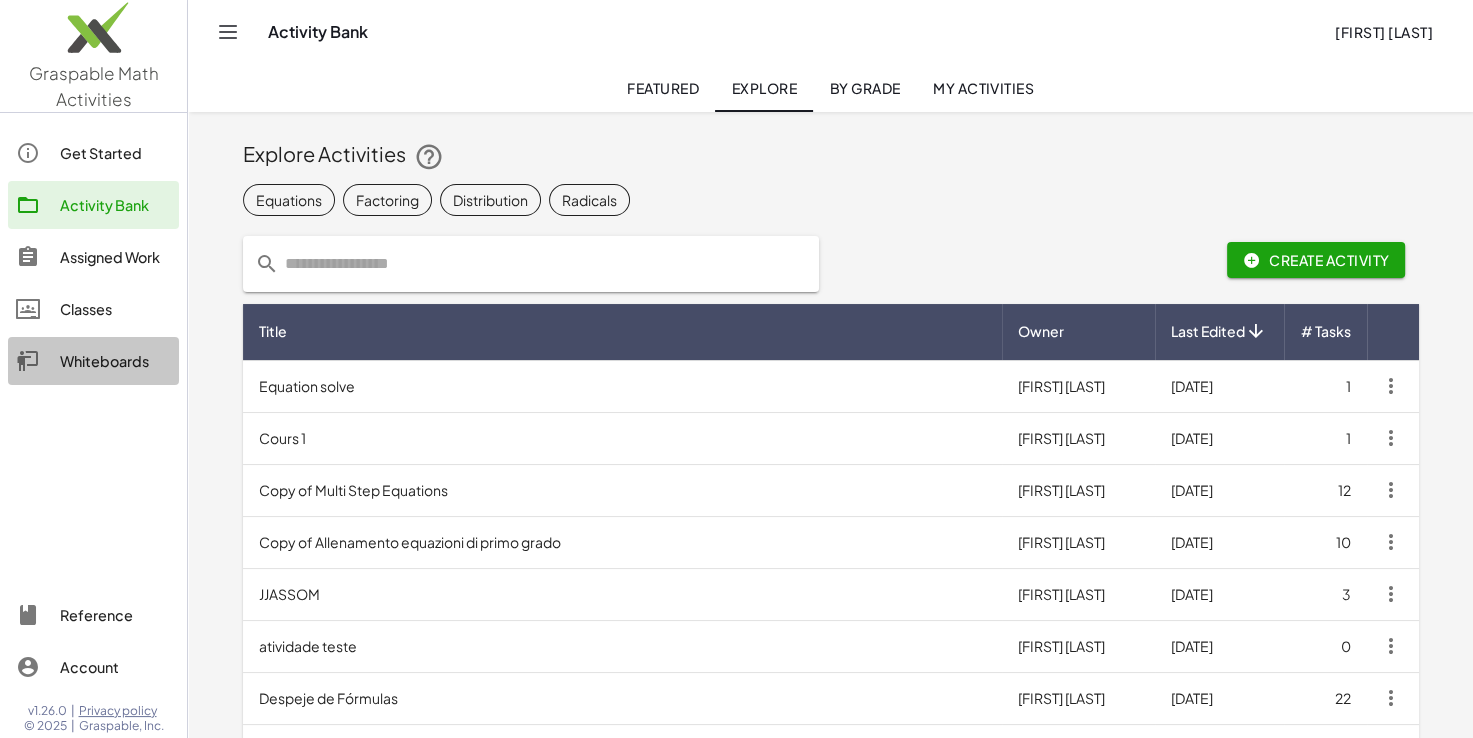 click on "Whiteboards" 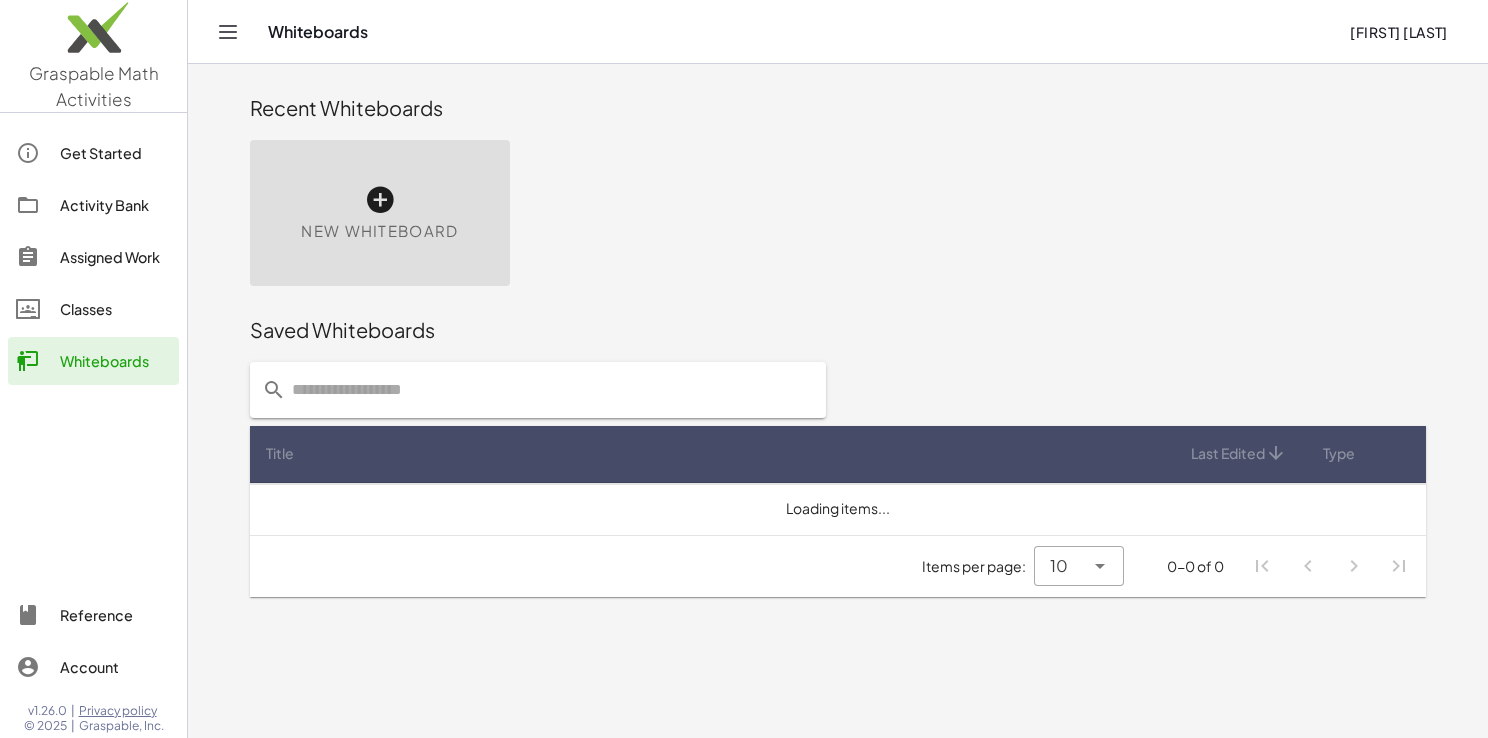 click on "New Whiteboard" at bounding box center (380, 213) 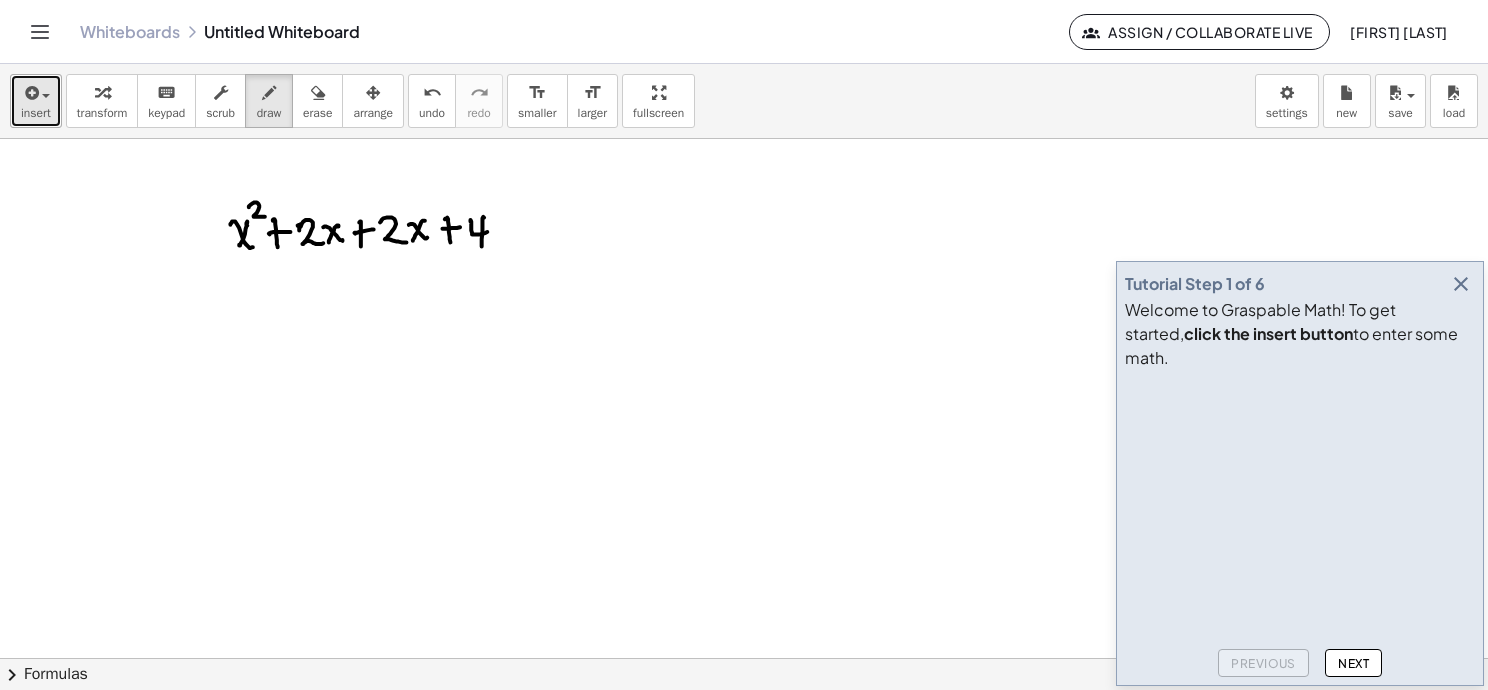click on "insert" at bounding box center (36, 101) 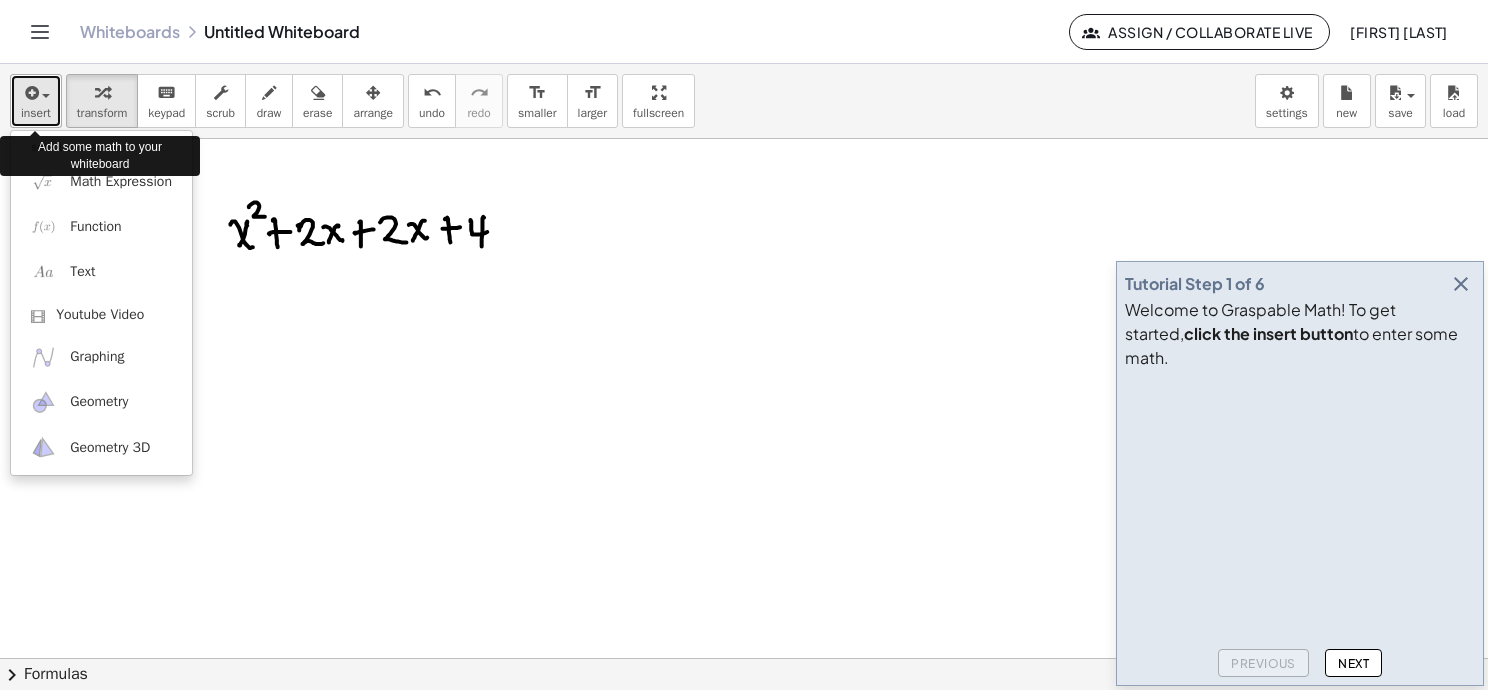 click on "insert" at bounding box center [36, 113] 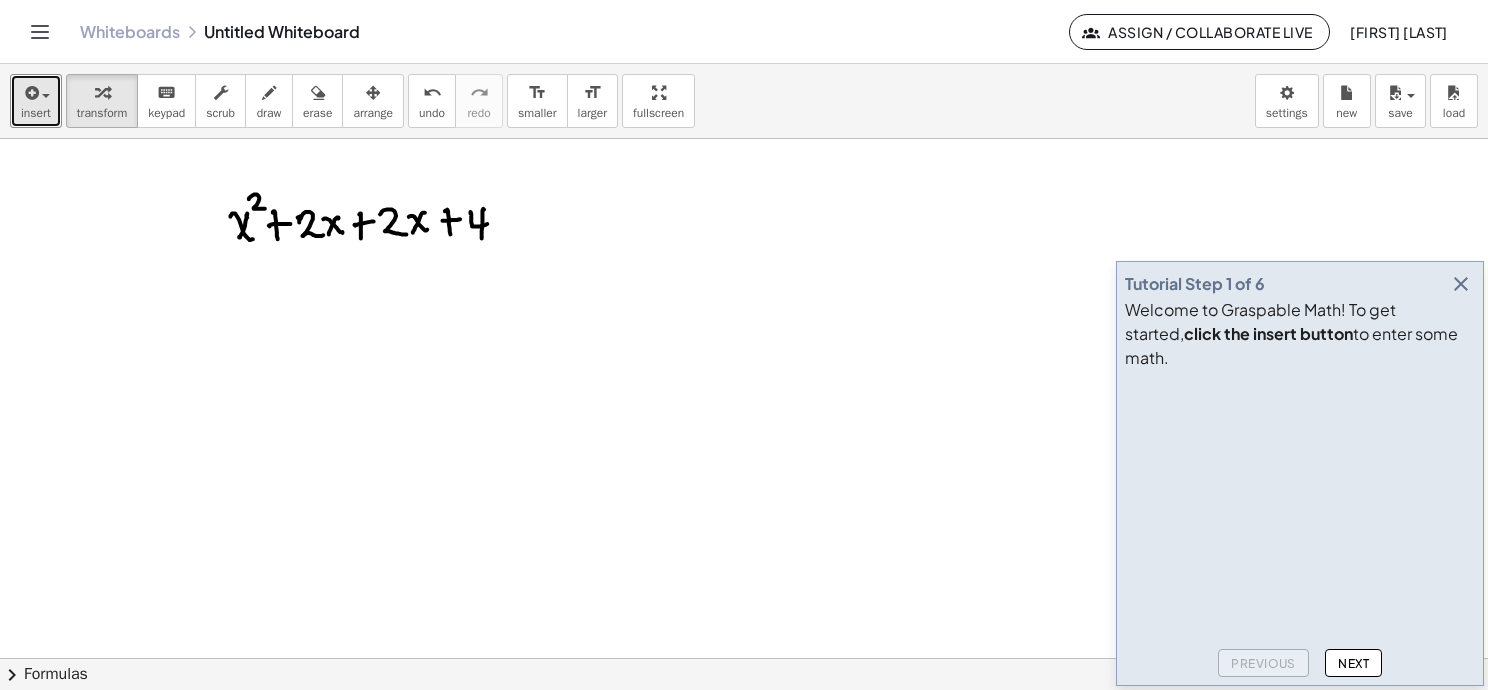 scroll, scrollTop: 0, scrollLeft: 0, axis: both 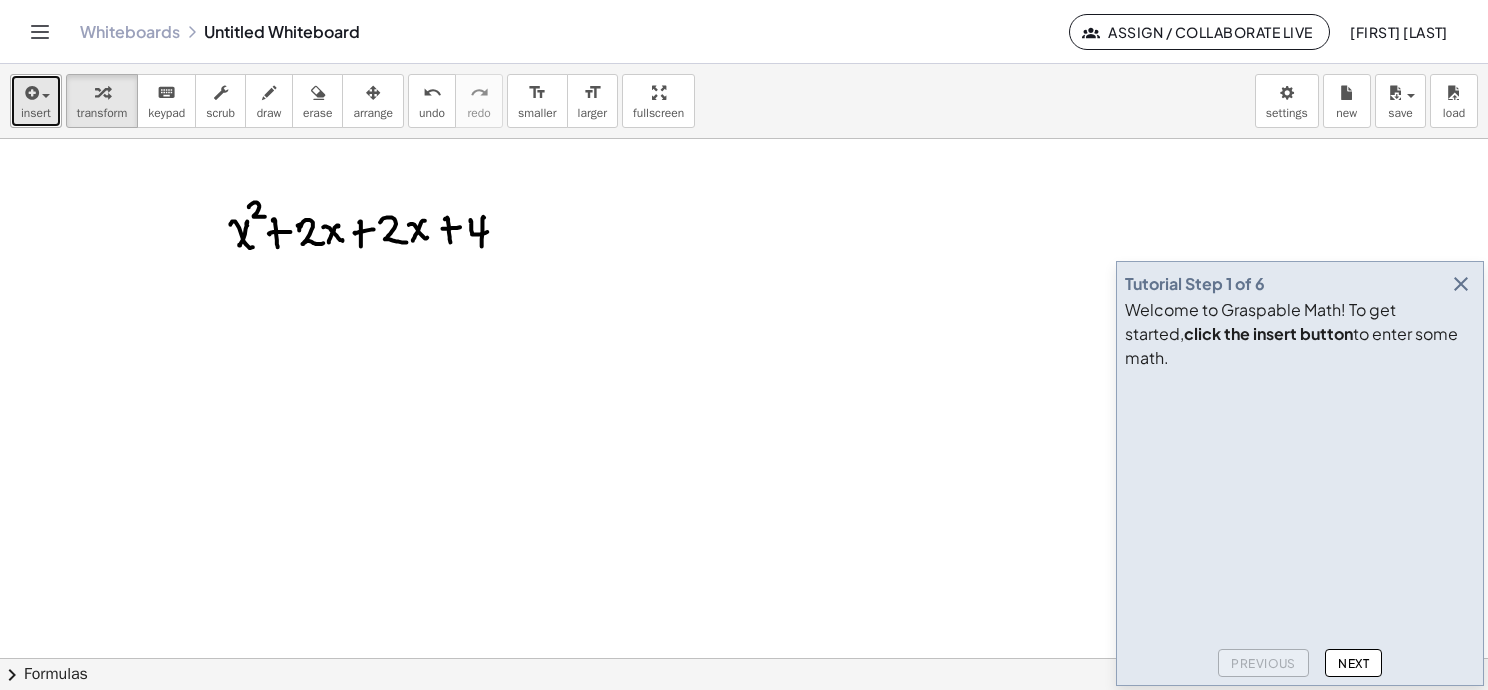 click on "insert" at bounding box center (36, 113) 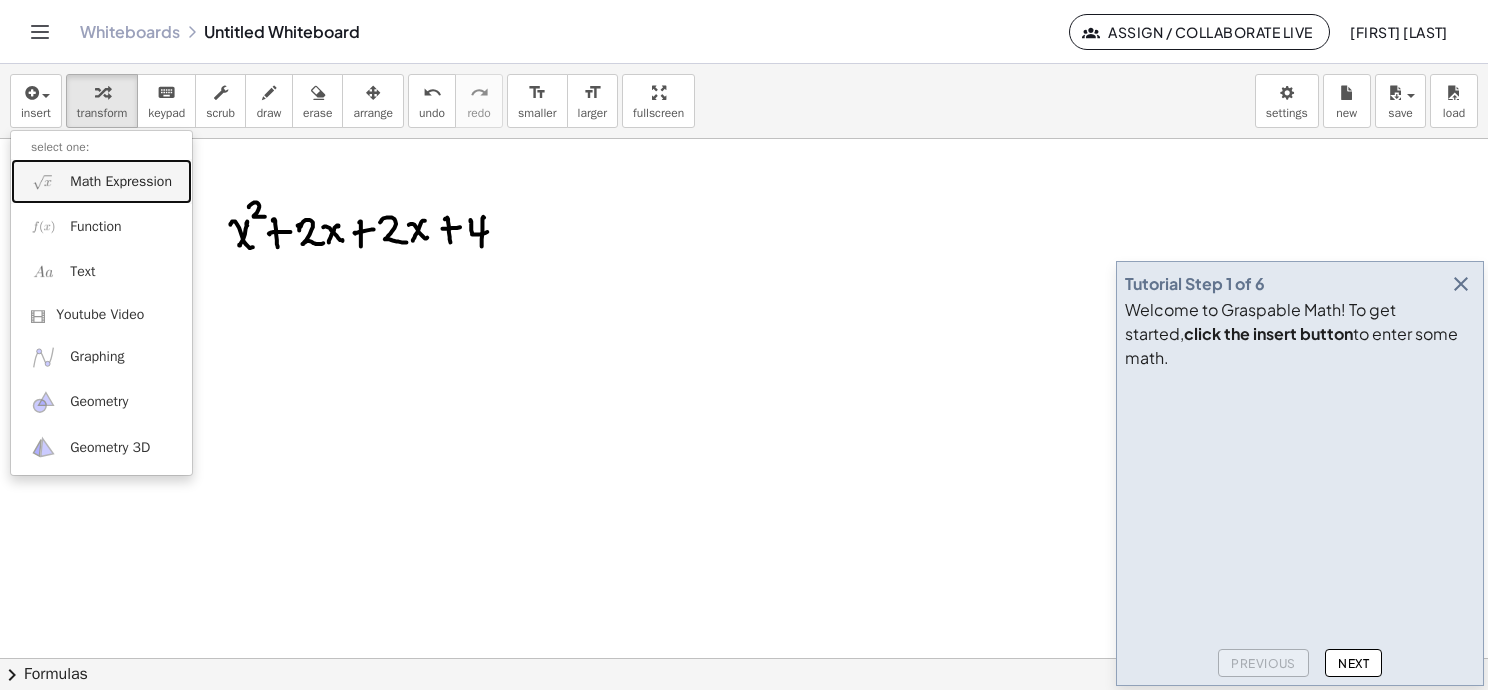 click on "Math Expression" at bounding box center [121, 182] 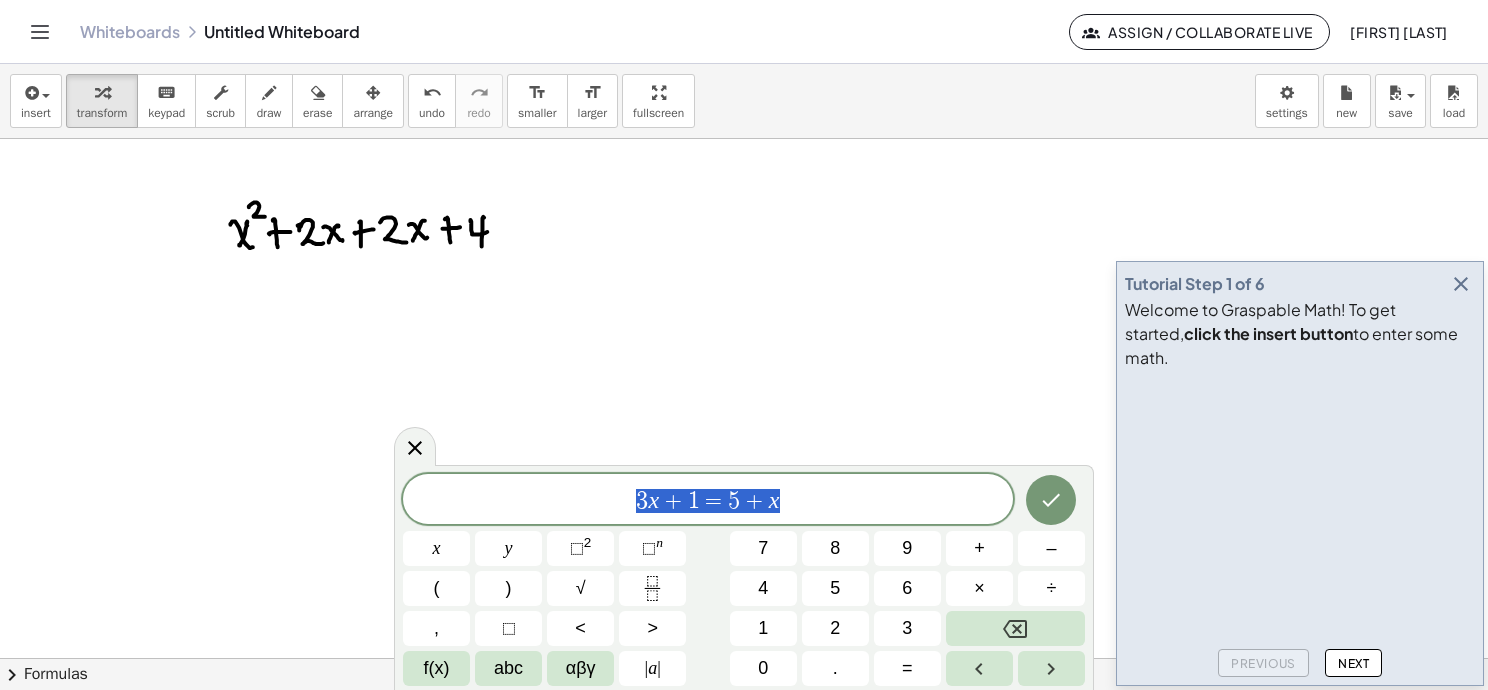 drag, startPoint x: 800, startPoint y: 502, endPoint x: 598, endPoint y: 493, distance: 202.2004 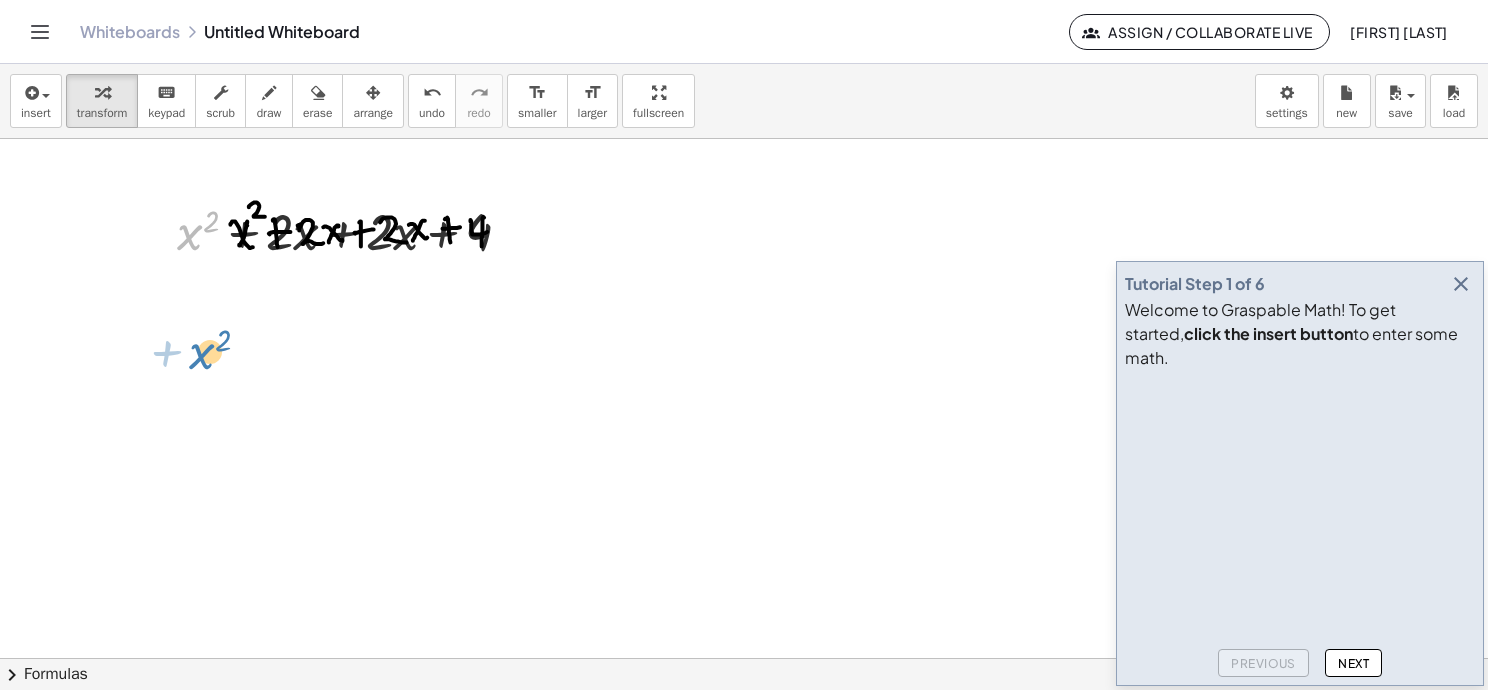 drag, startPoint x: 200, startPoint y: 230, endPoint x: 204, endPoint y: 336, distance: 106.07545 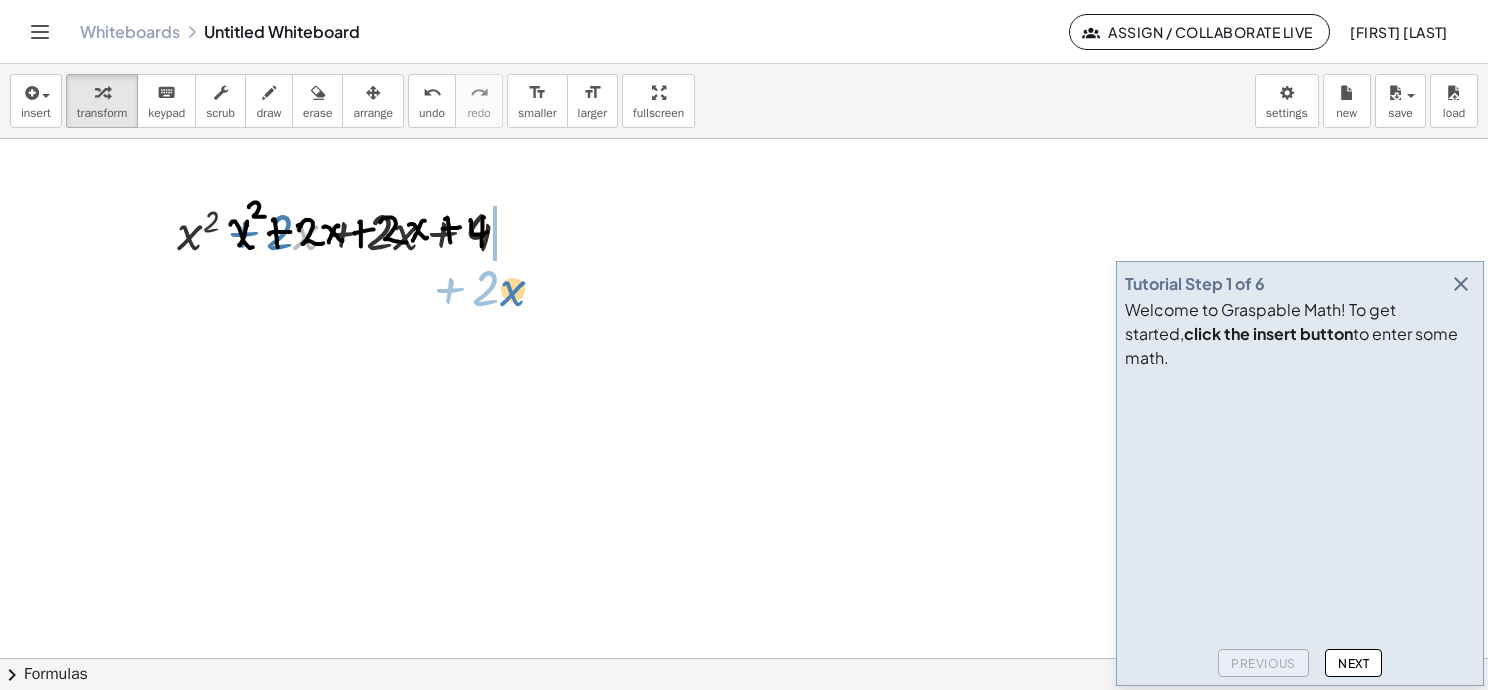 drag, startPoint x: 296, startPoint y: 226, endPoint x: 512, endPoint y: 293, distance: 226.1526 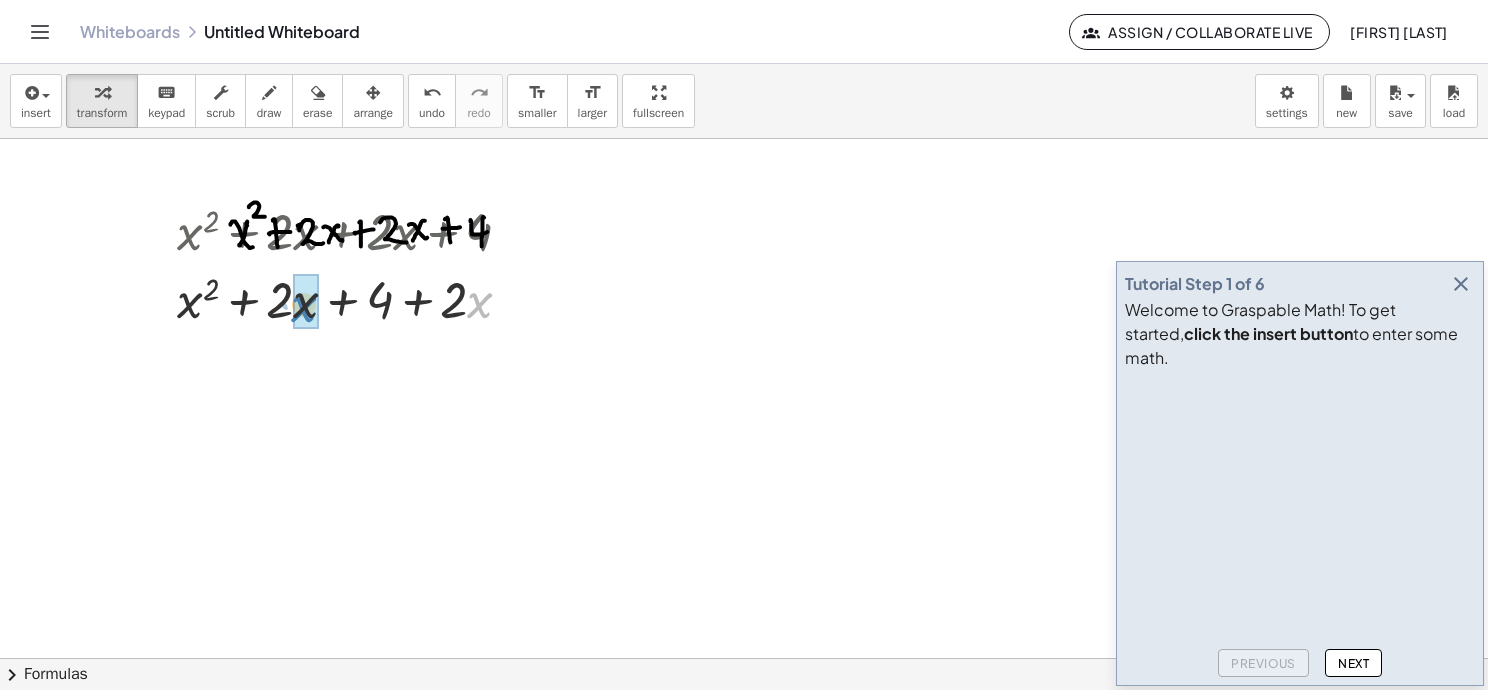 drag, startPoint x: 471, startPoint y: 297, endPoint x: 295, endPoint y: 301, distance: 176.04546 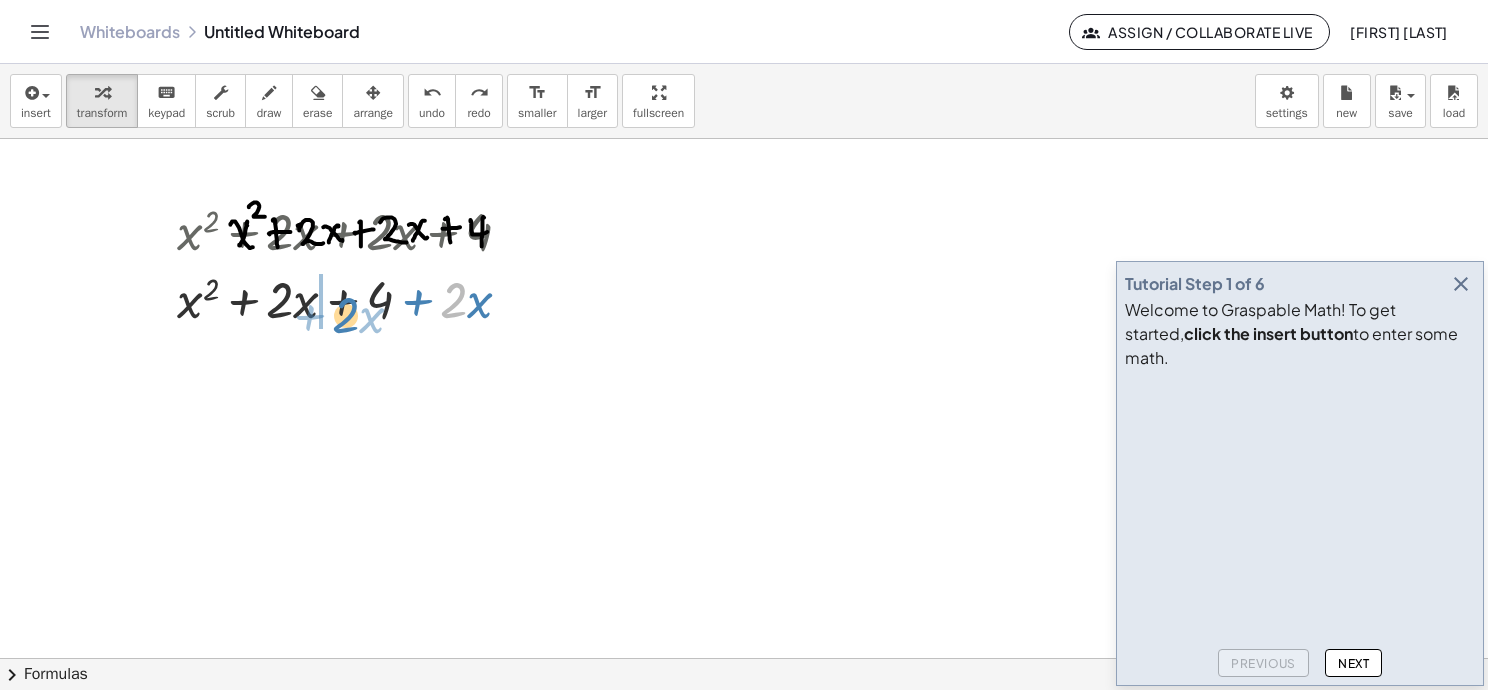 drag, startPoint x: 460, startPoint y: 293, endPoint x: 352, endPoint y: 308, distance: 109.03669 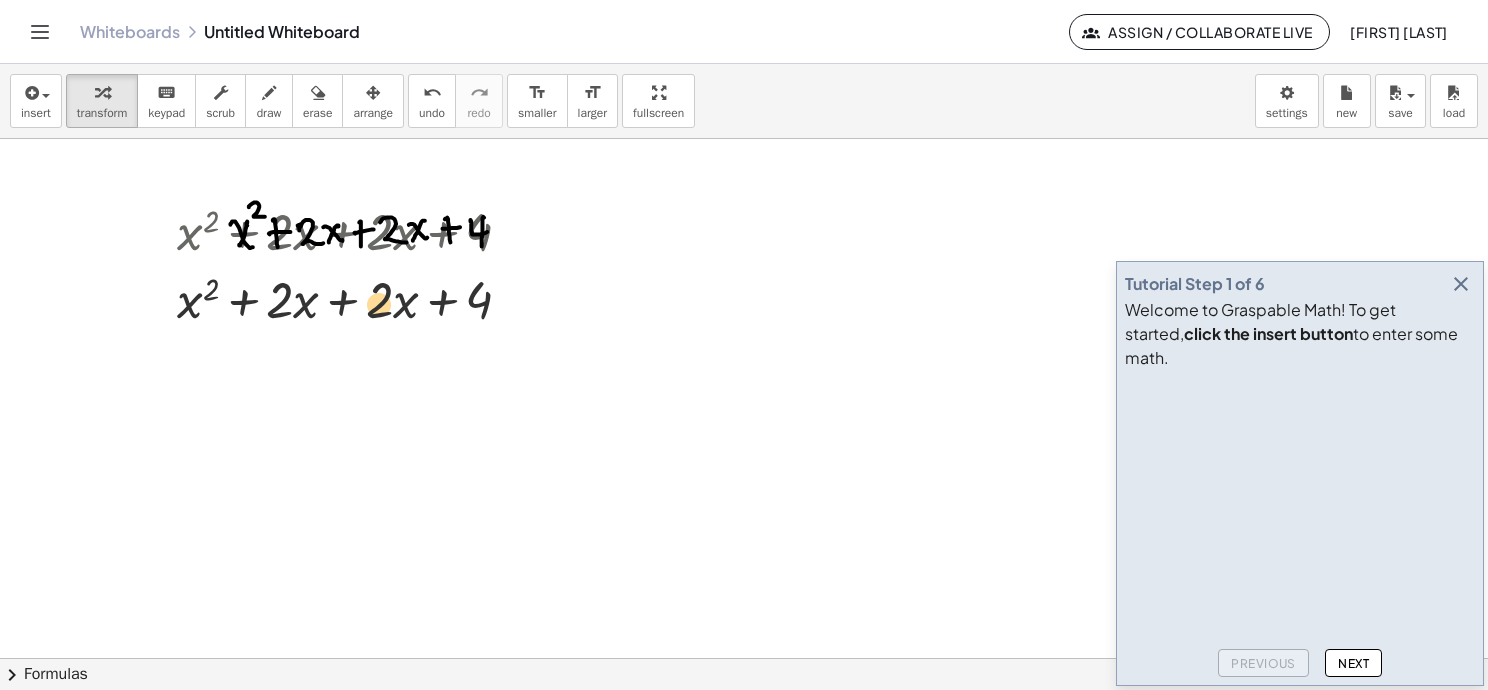 click at bounding box center (352, 298) 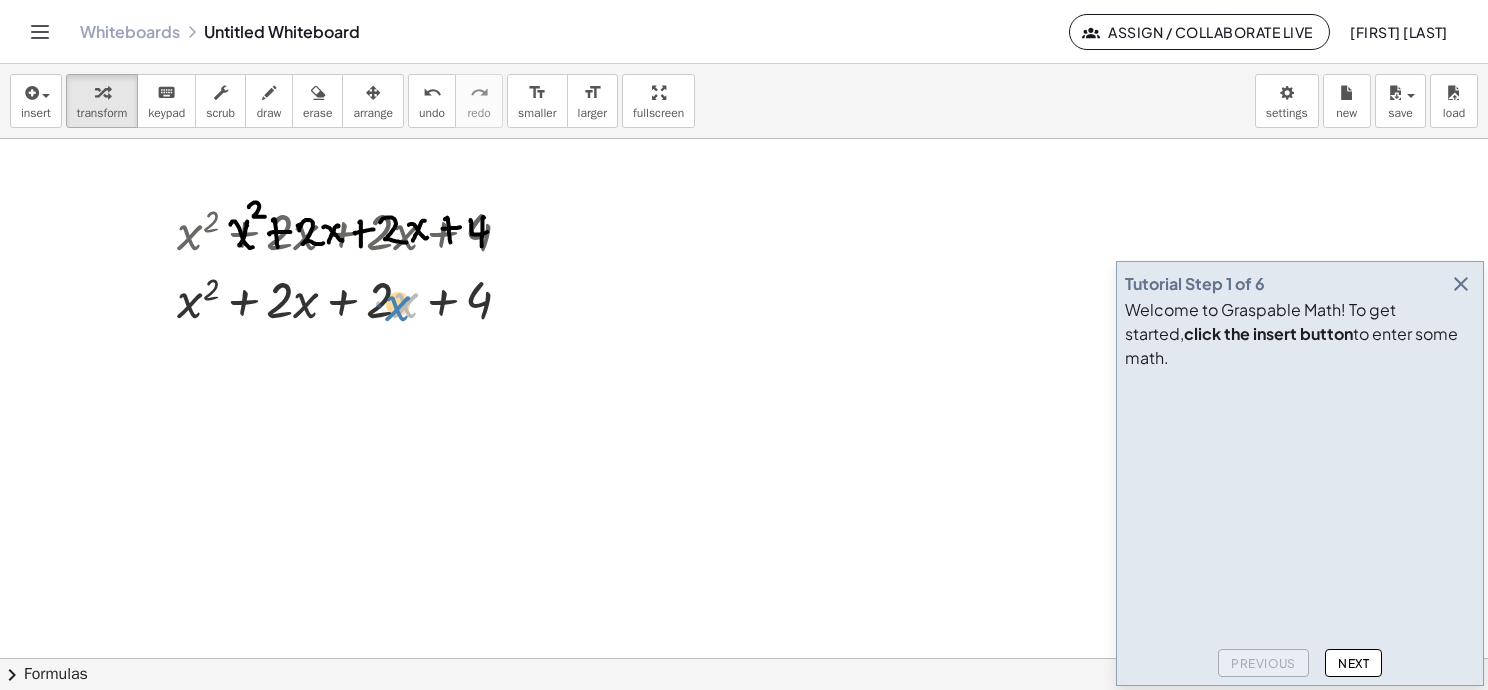 click at bounding box center [352, 298] 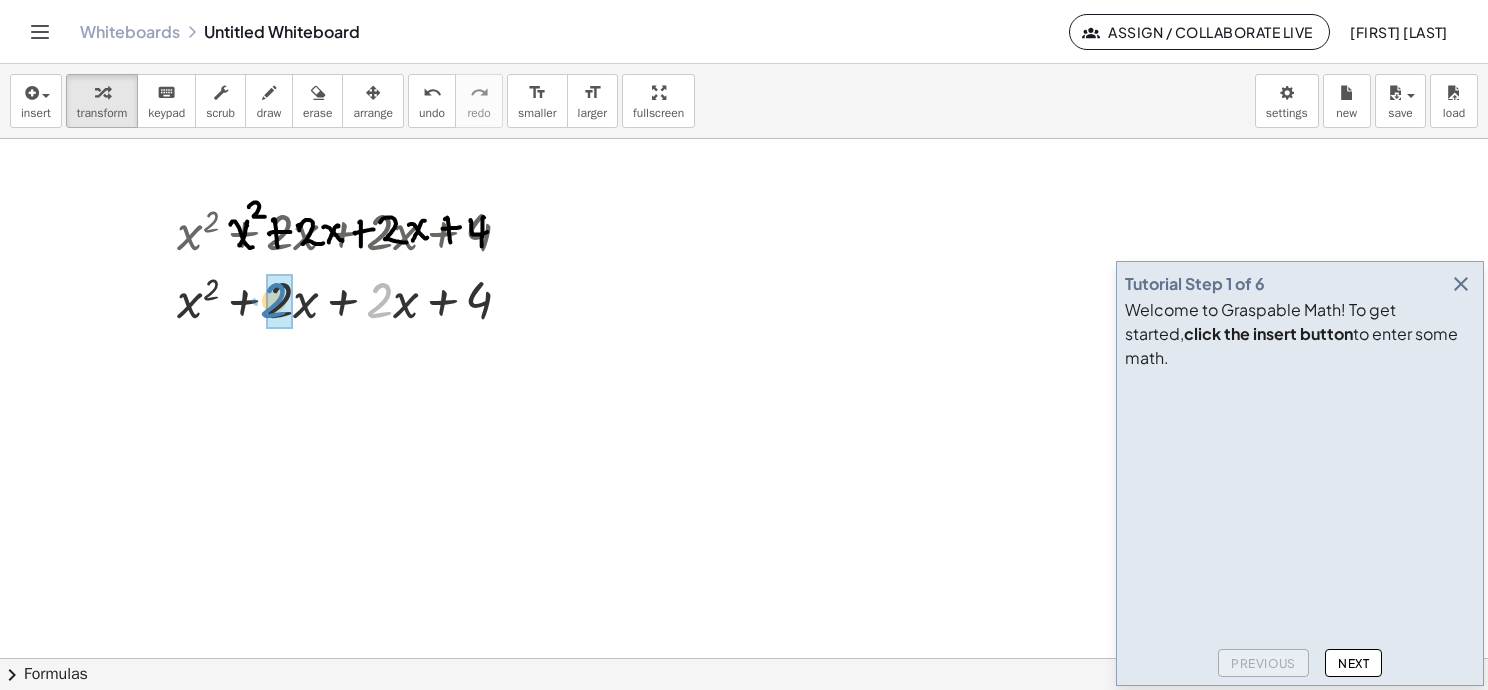 drag, startPoint x: 387, startPoint y: 306, endPoint x: 284, endPoint y: 305, distance: 103.00485 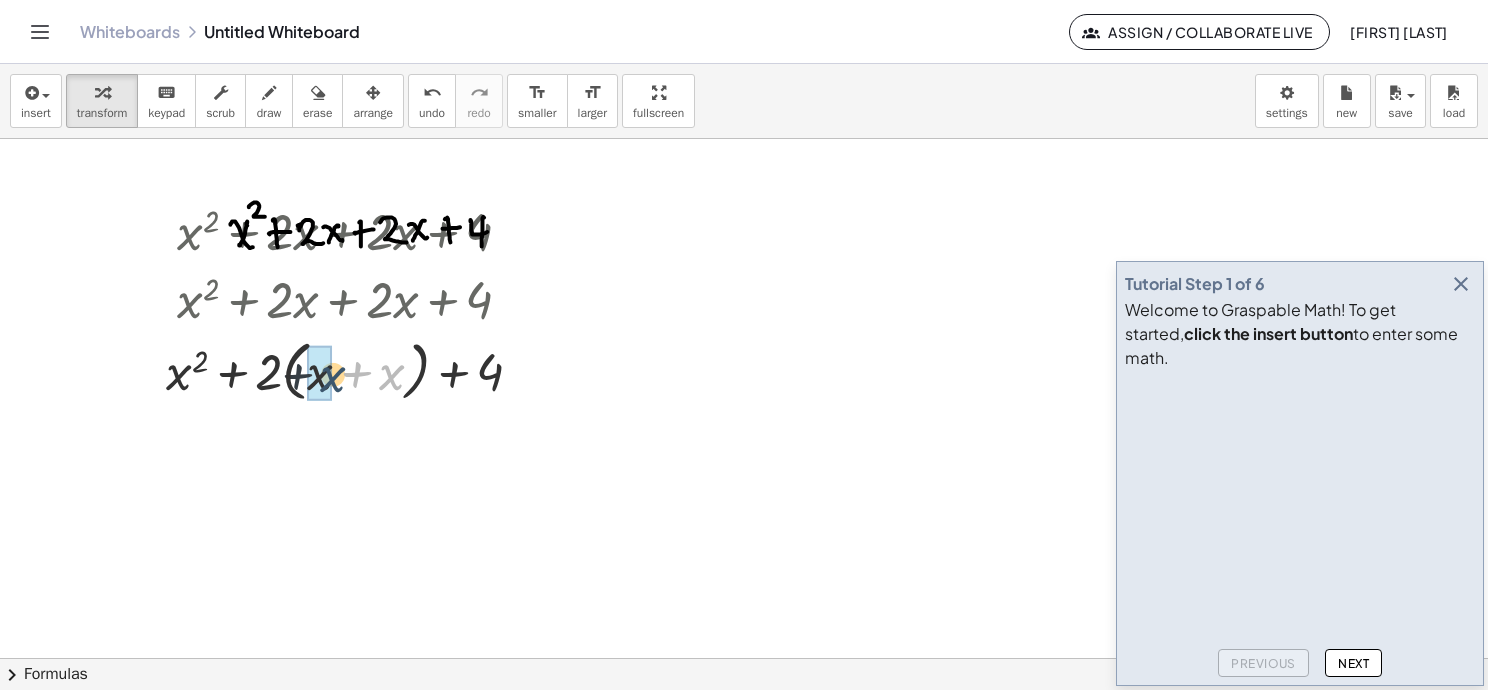 drag, startPoint x: 388, startPoint y: 368, endPoint x: 323, endPoint y: 370, distance: 65.03076 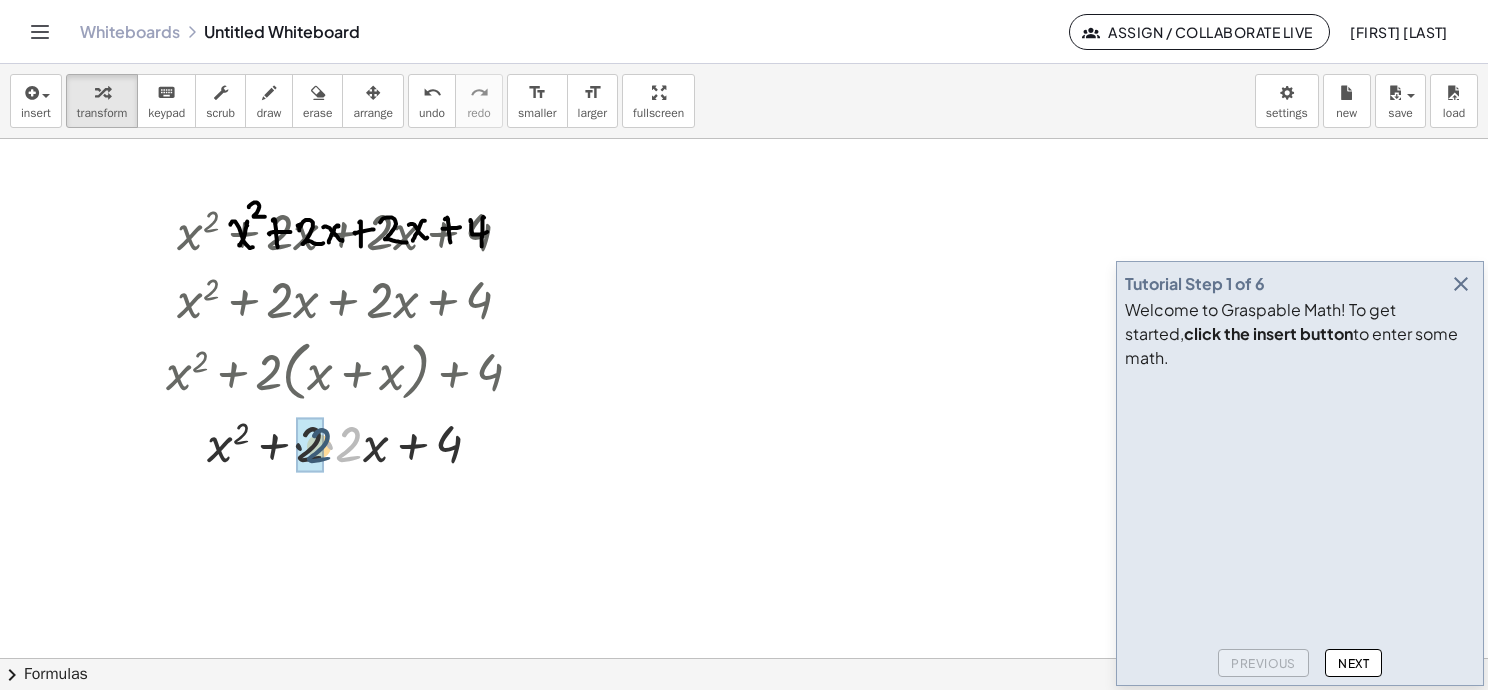 drag, startPoint x: 356, startPoint y: 441, endPoint x: 322, endPoint y: 443, distance: 34.058773 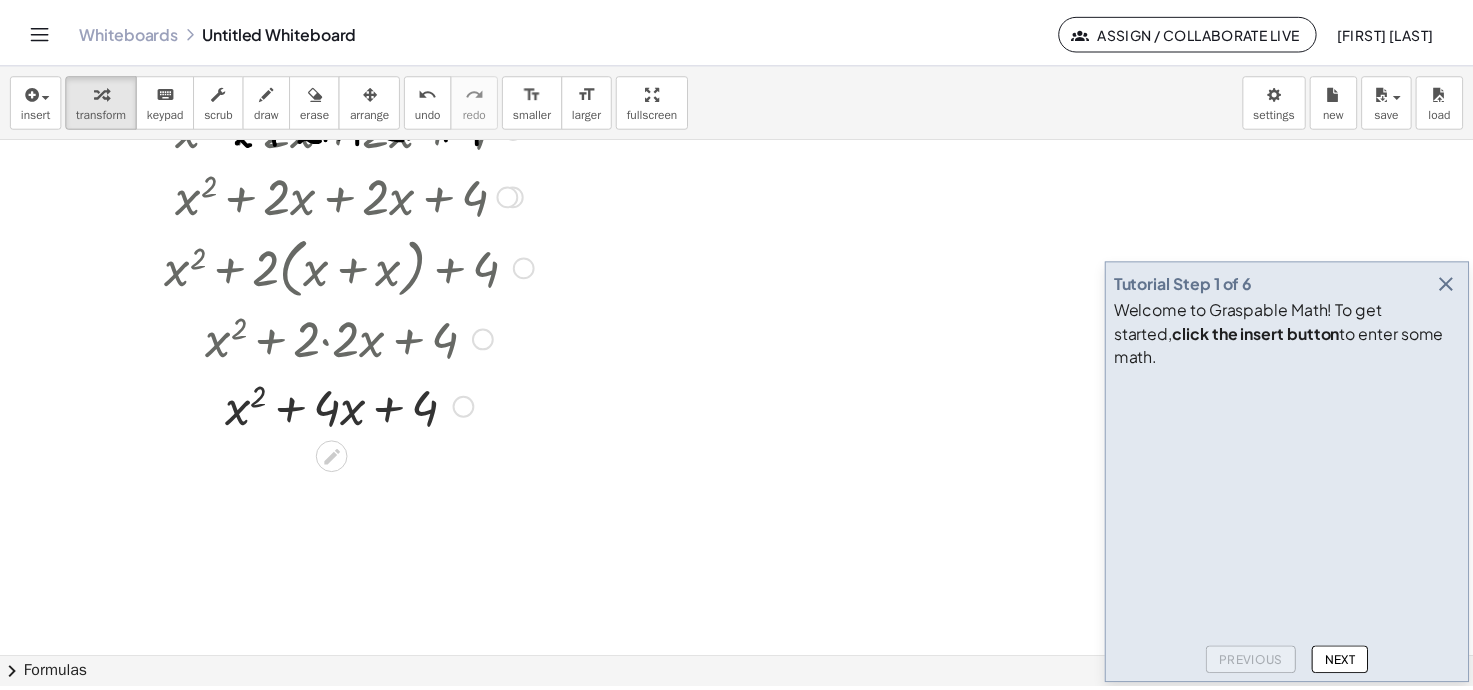 scroll, scrollTop: 126, scrollLeft: 0, axis: vertical 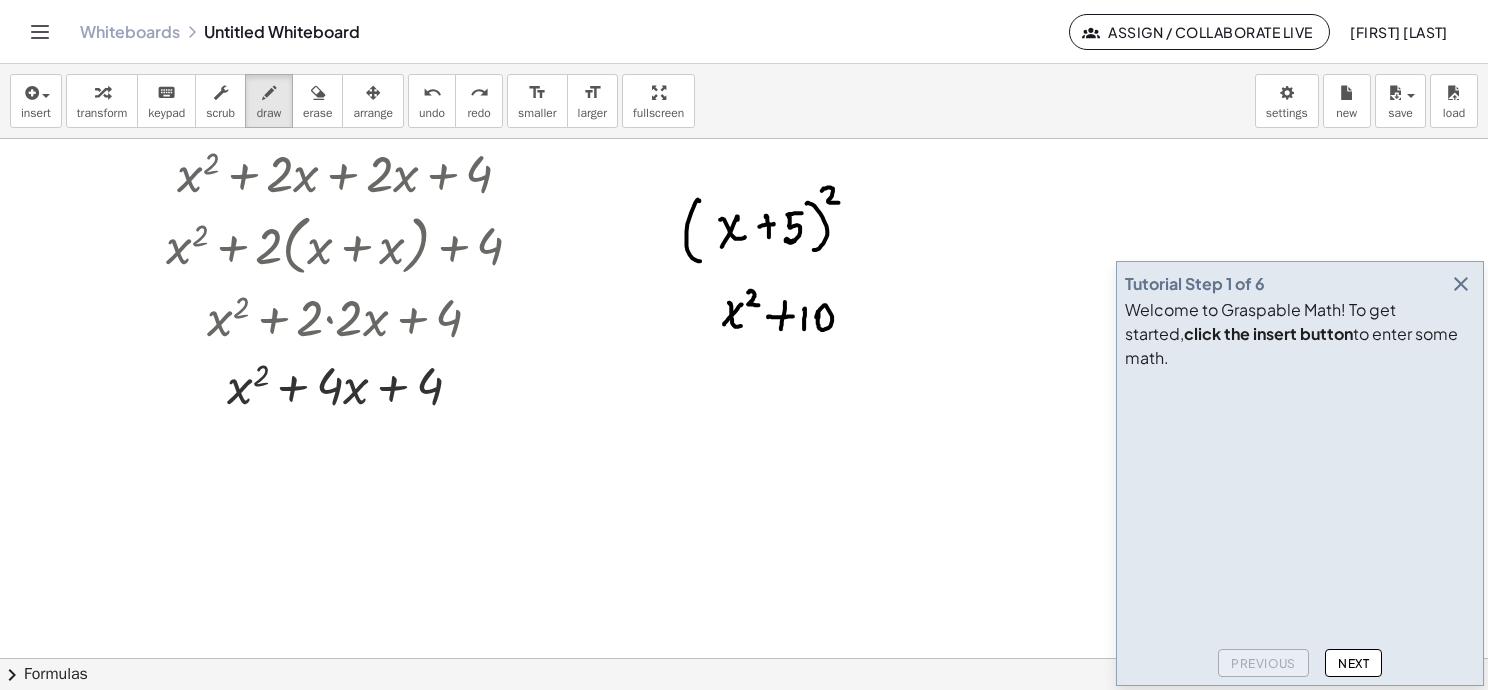 click at bounding box center (744, 581) 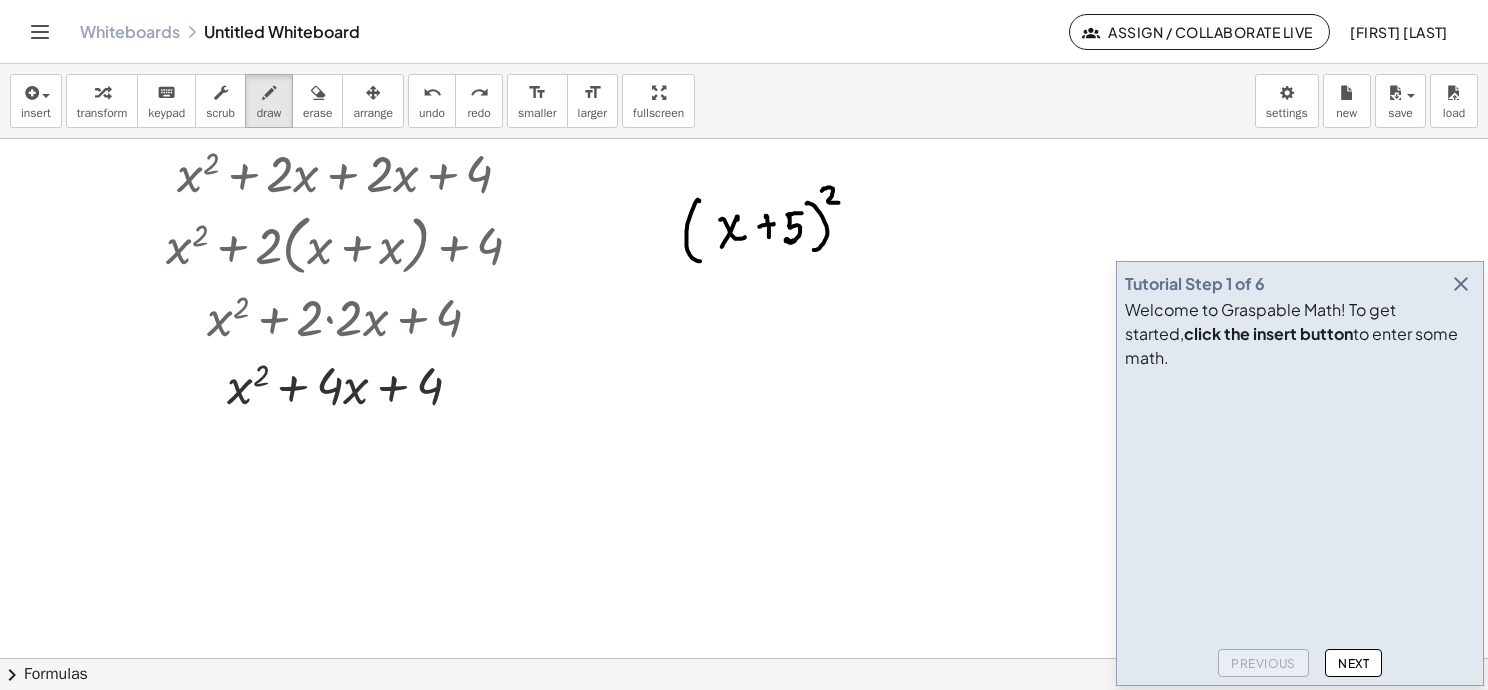 click 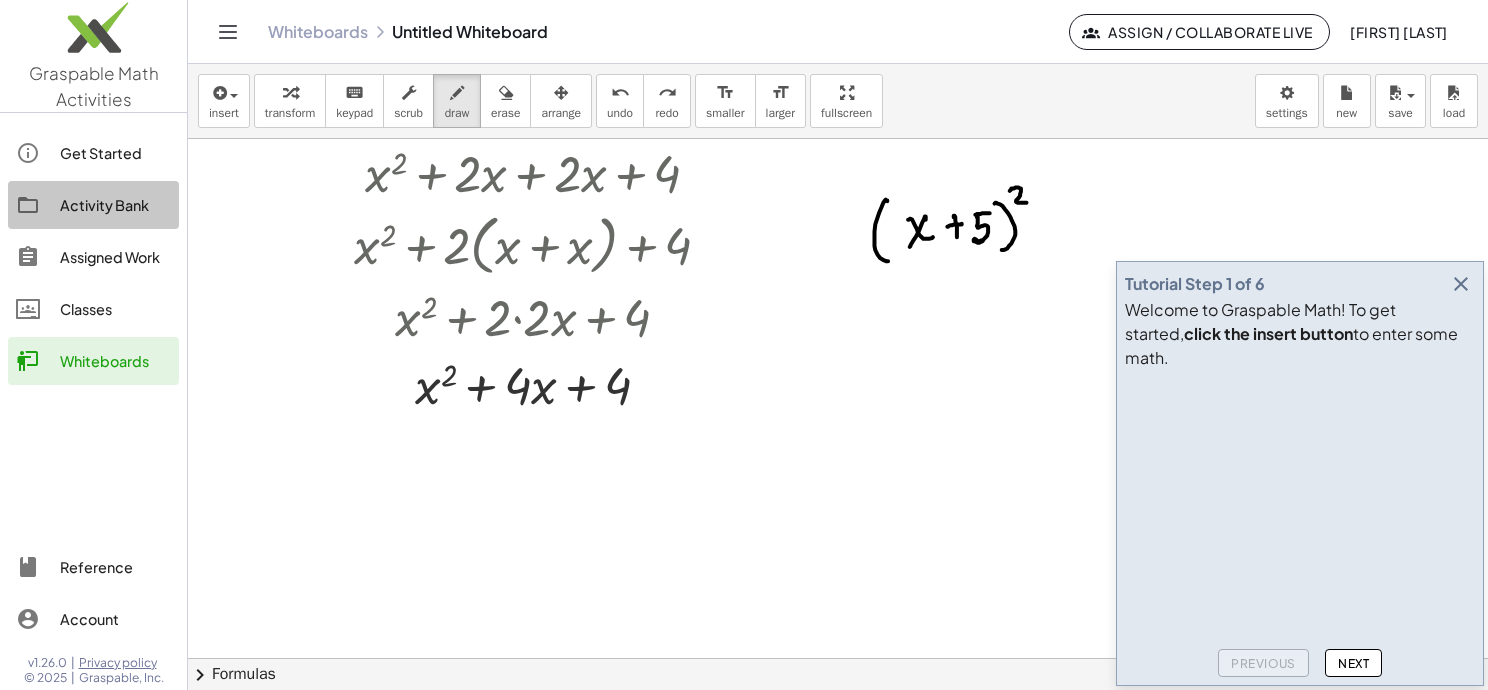 click on "Activity Bank" 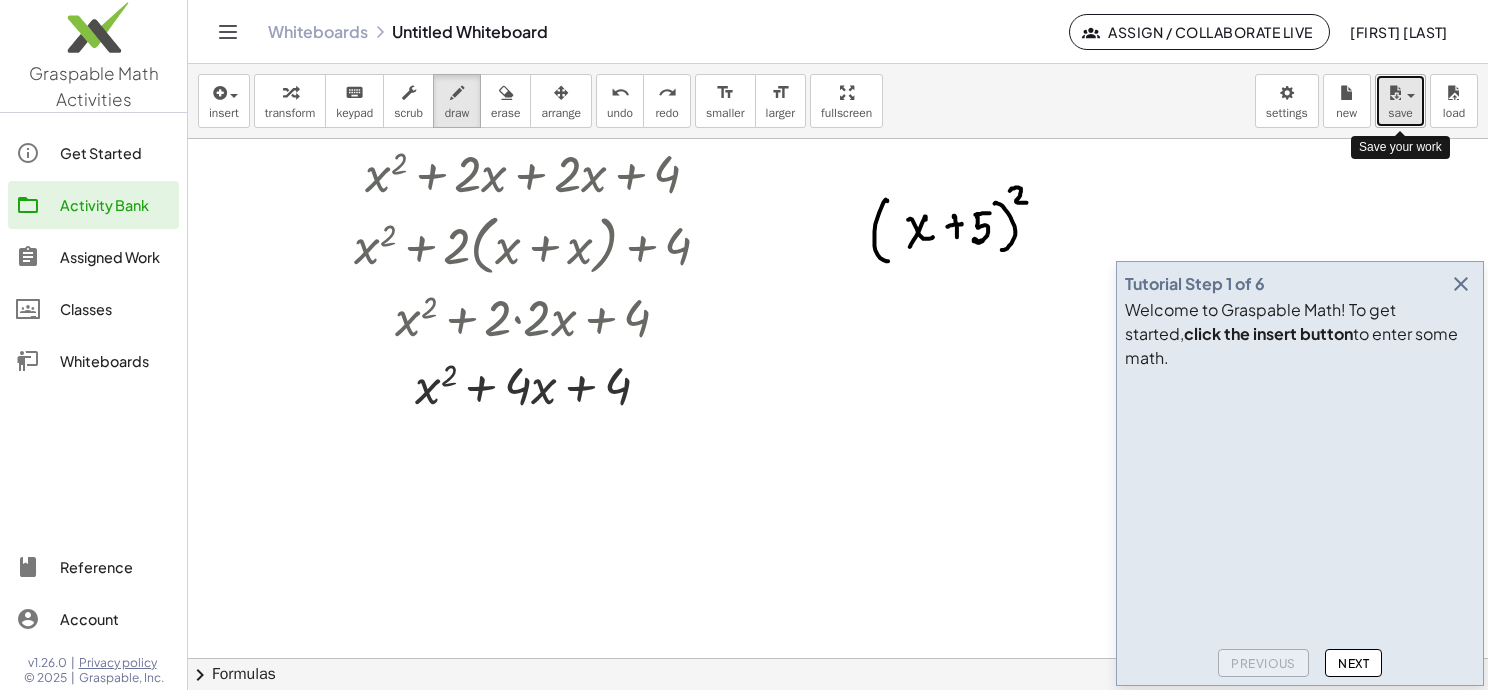 click at bounding box center (1411, 96) 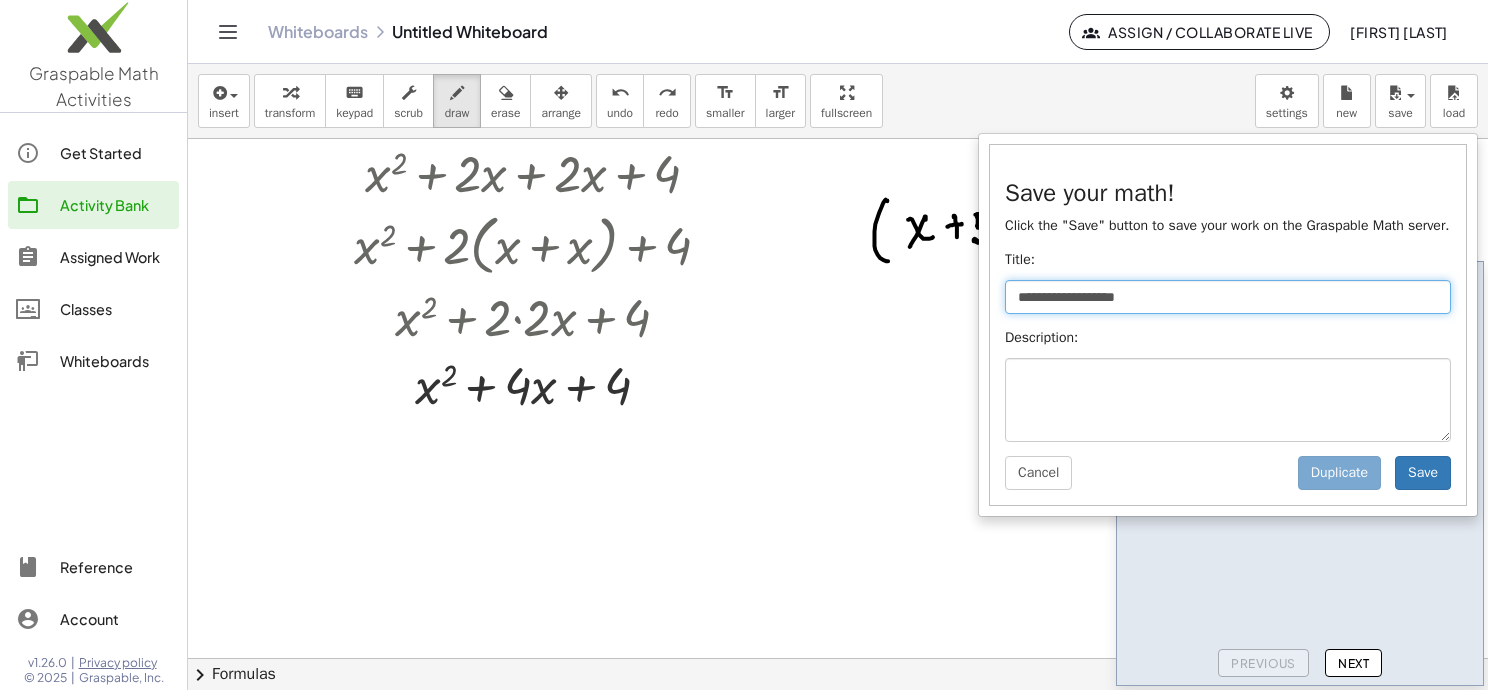 click on "**********" at bounding box center (1228, 297) 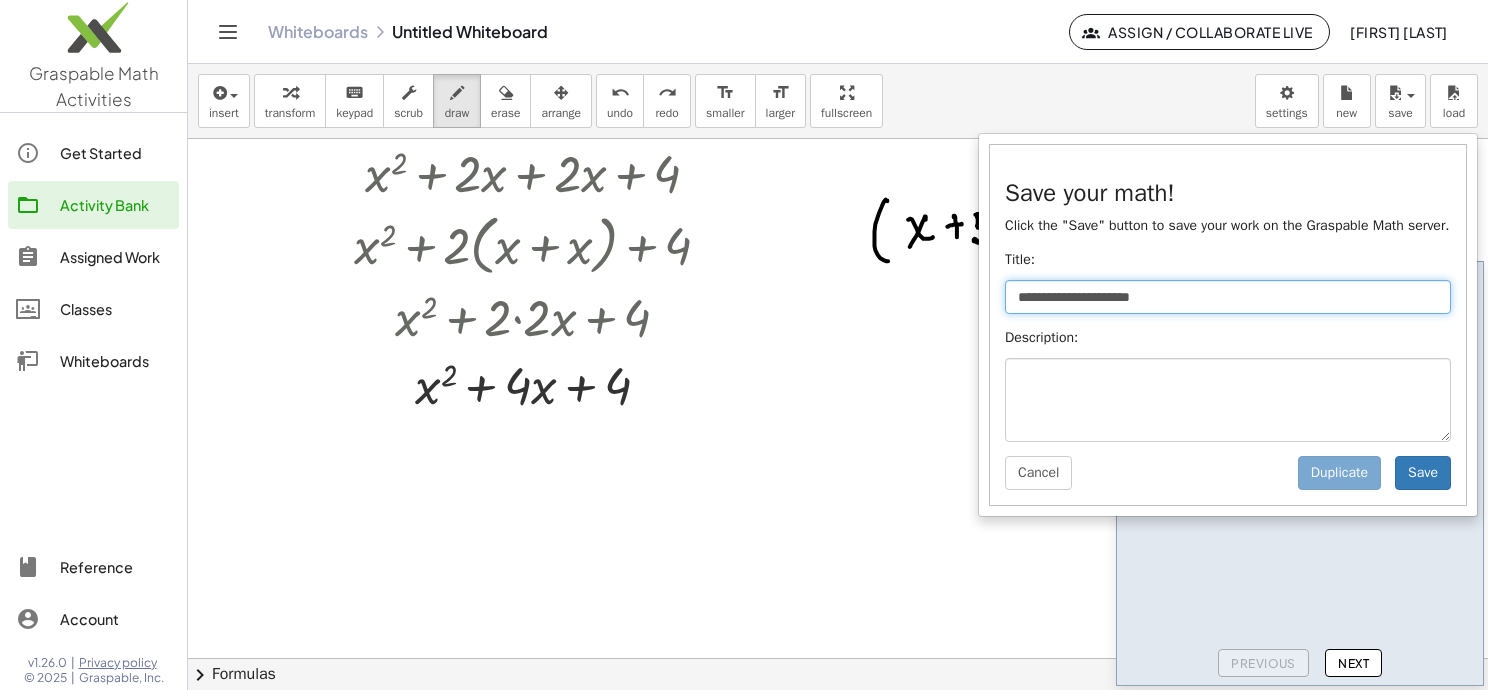 type on "**********" 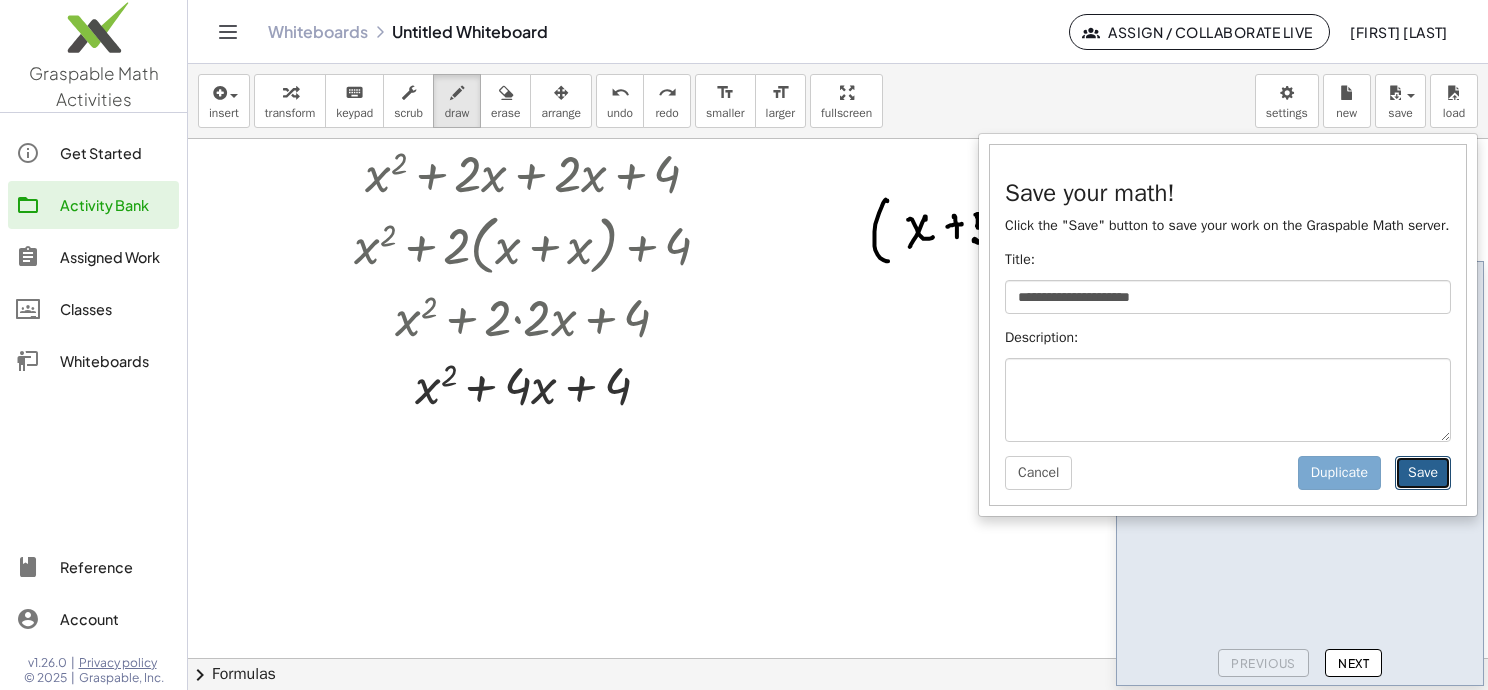 click on "Save" at bounding box center [1423, 473] 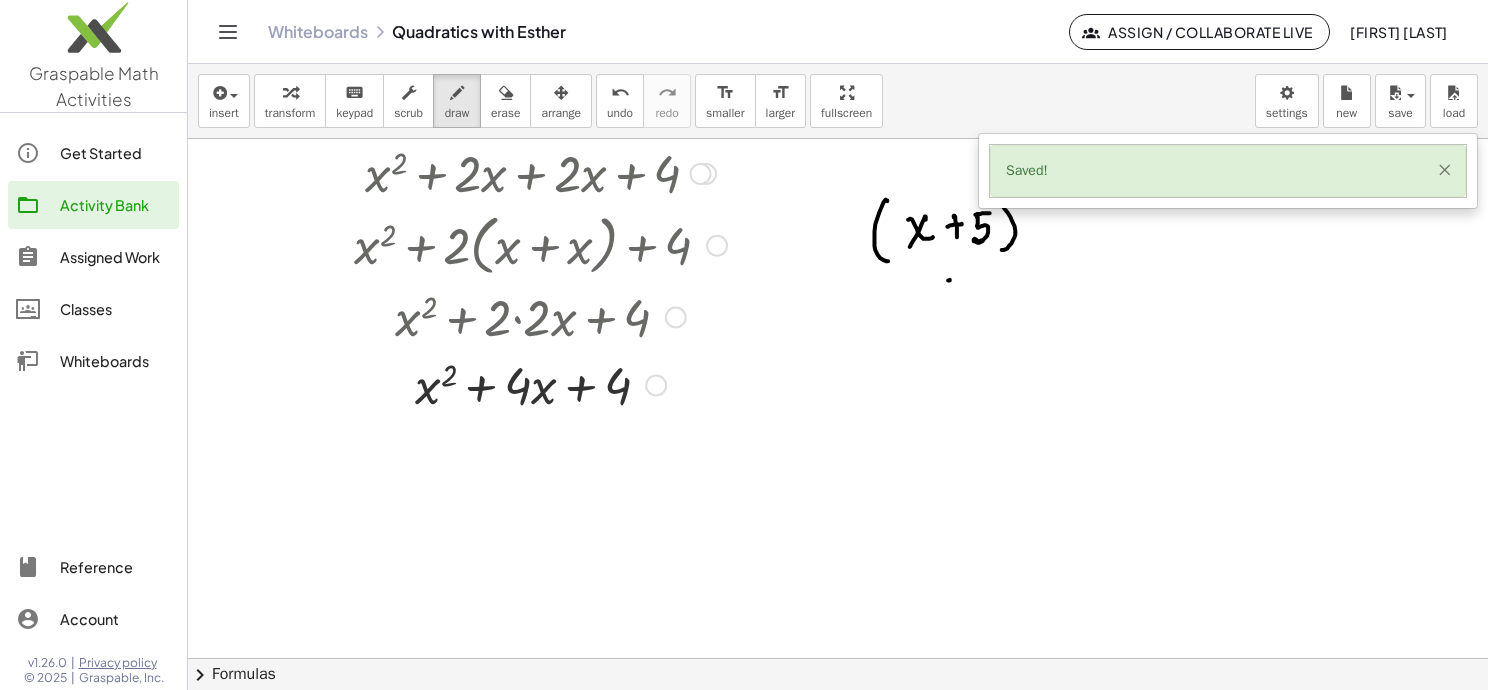 click on "×" at bounding box center (1444, 169) 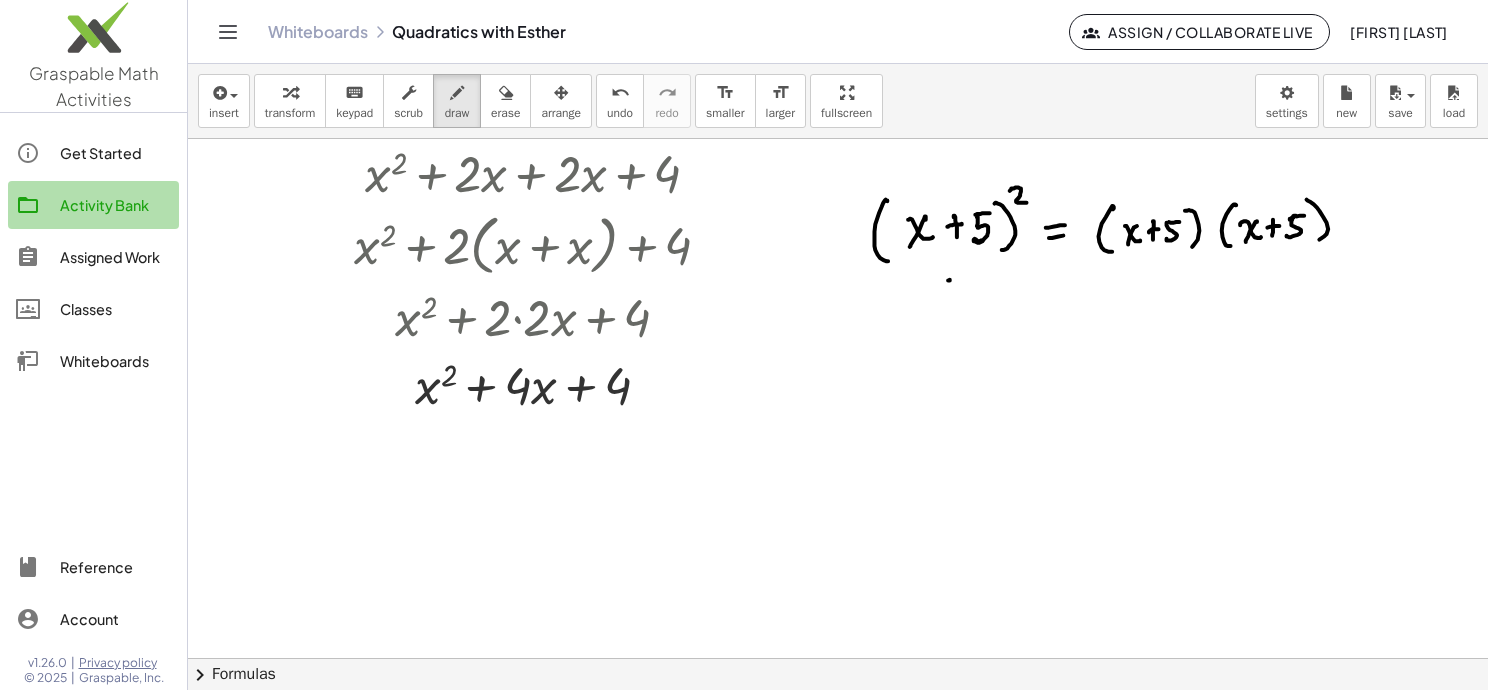 click on "Activity Bank" 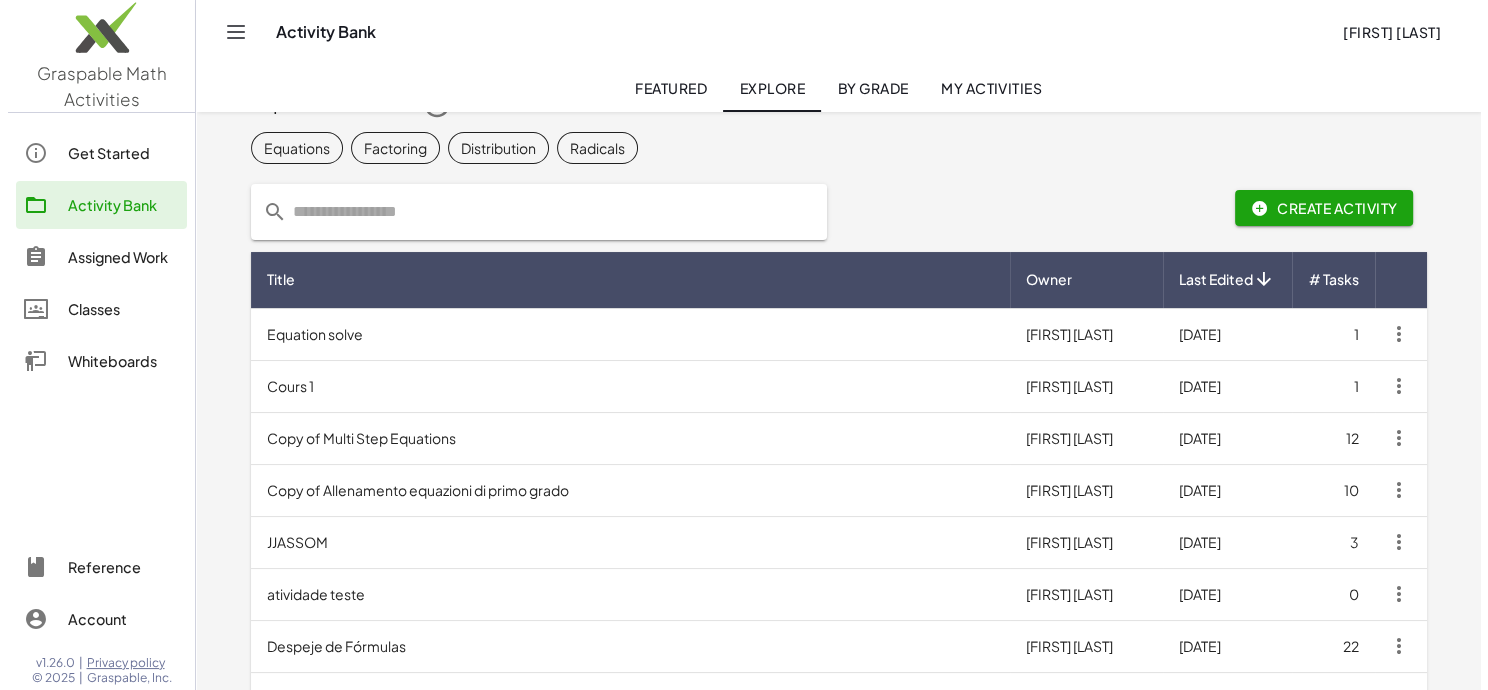 scroll, scrollTop: 0, scrollLeft: 0, axis: both 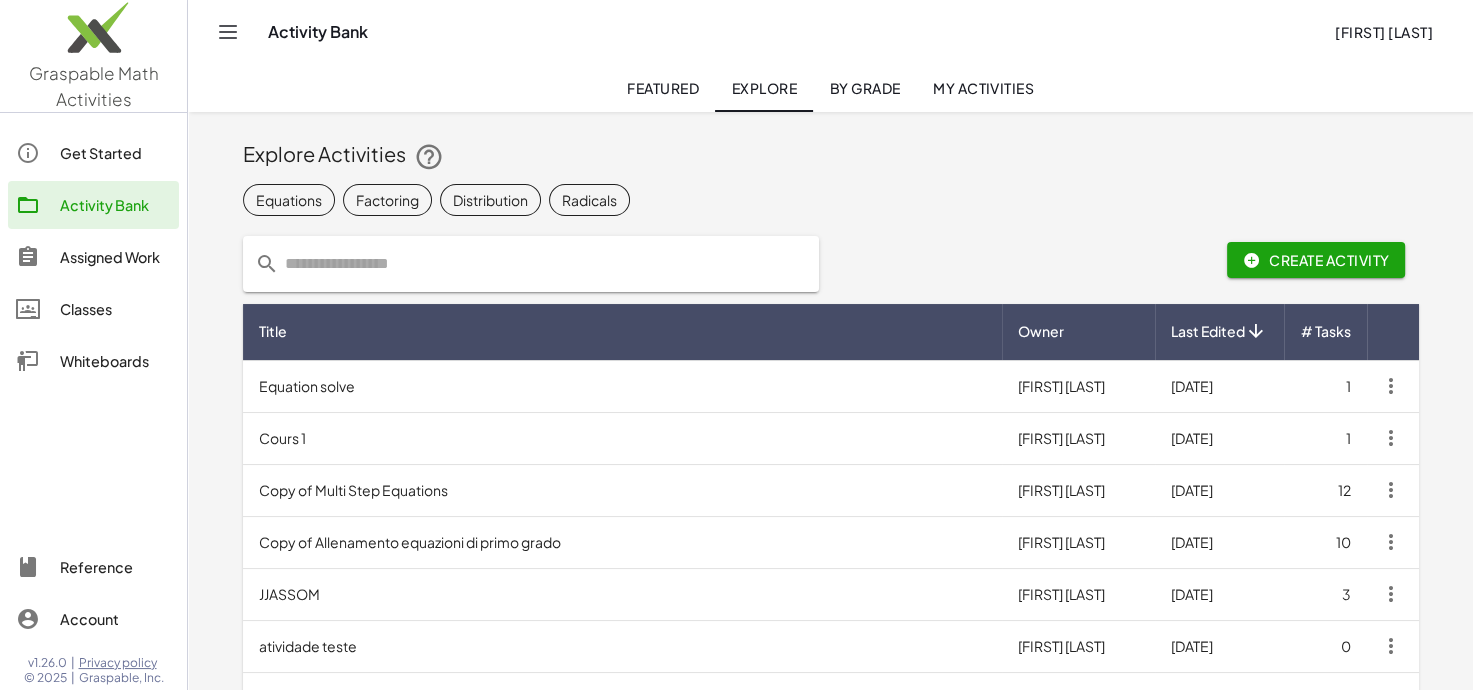 click 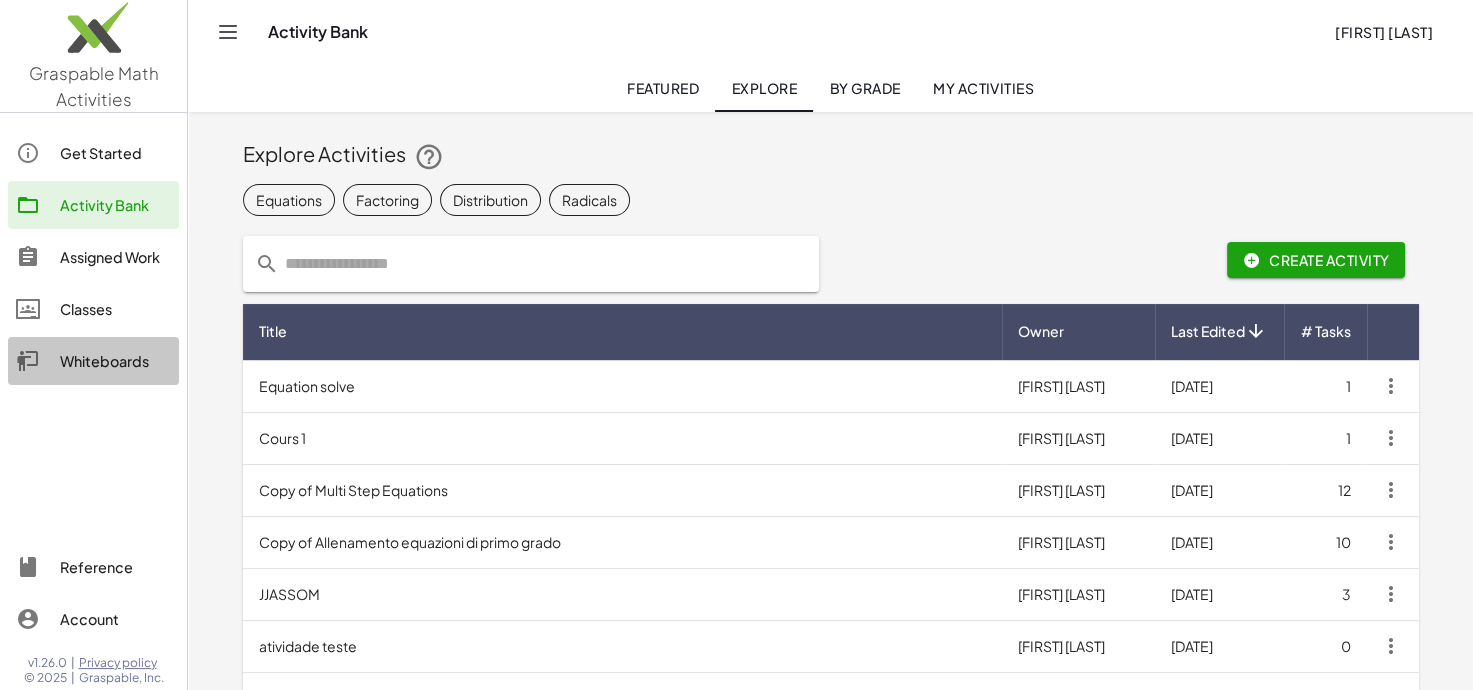 click on "Whiteboards" 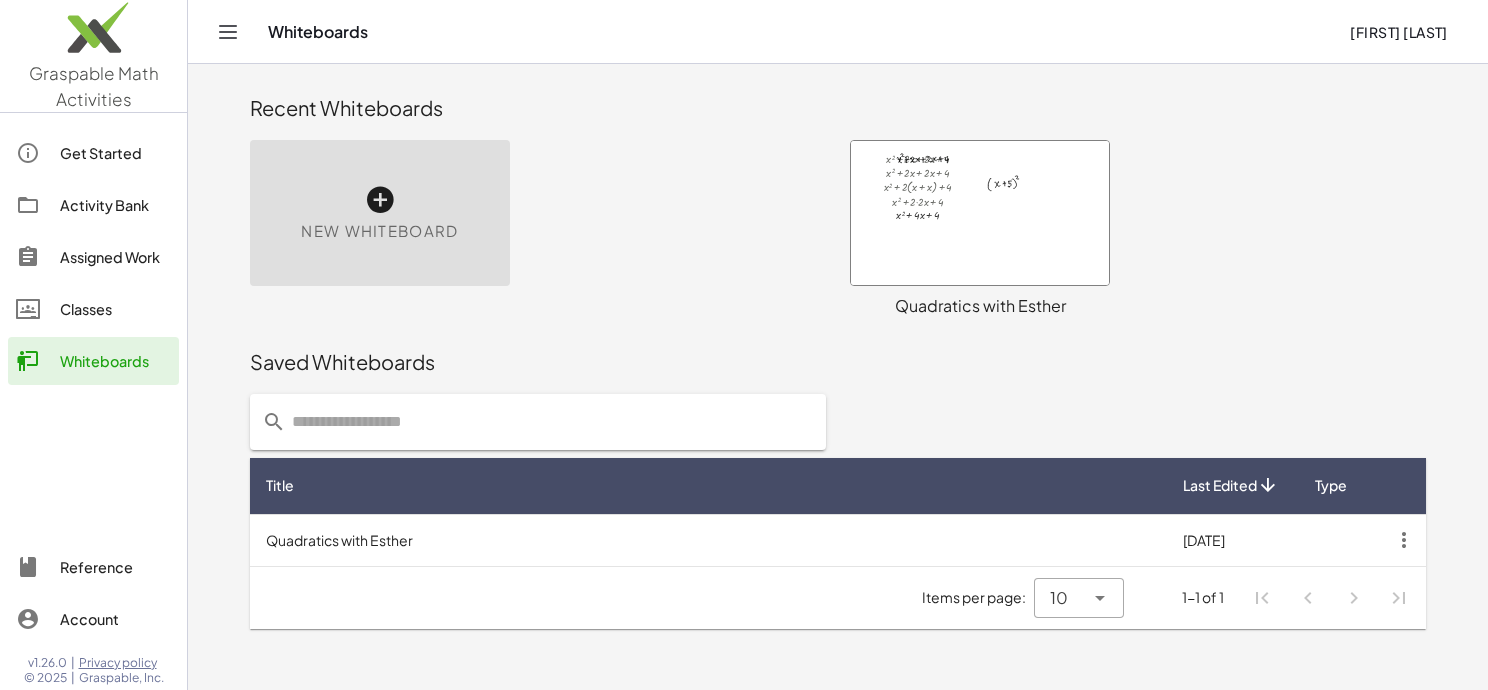 click at bounding box center (980, 213) 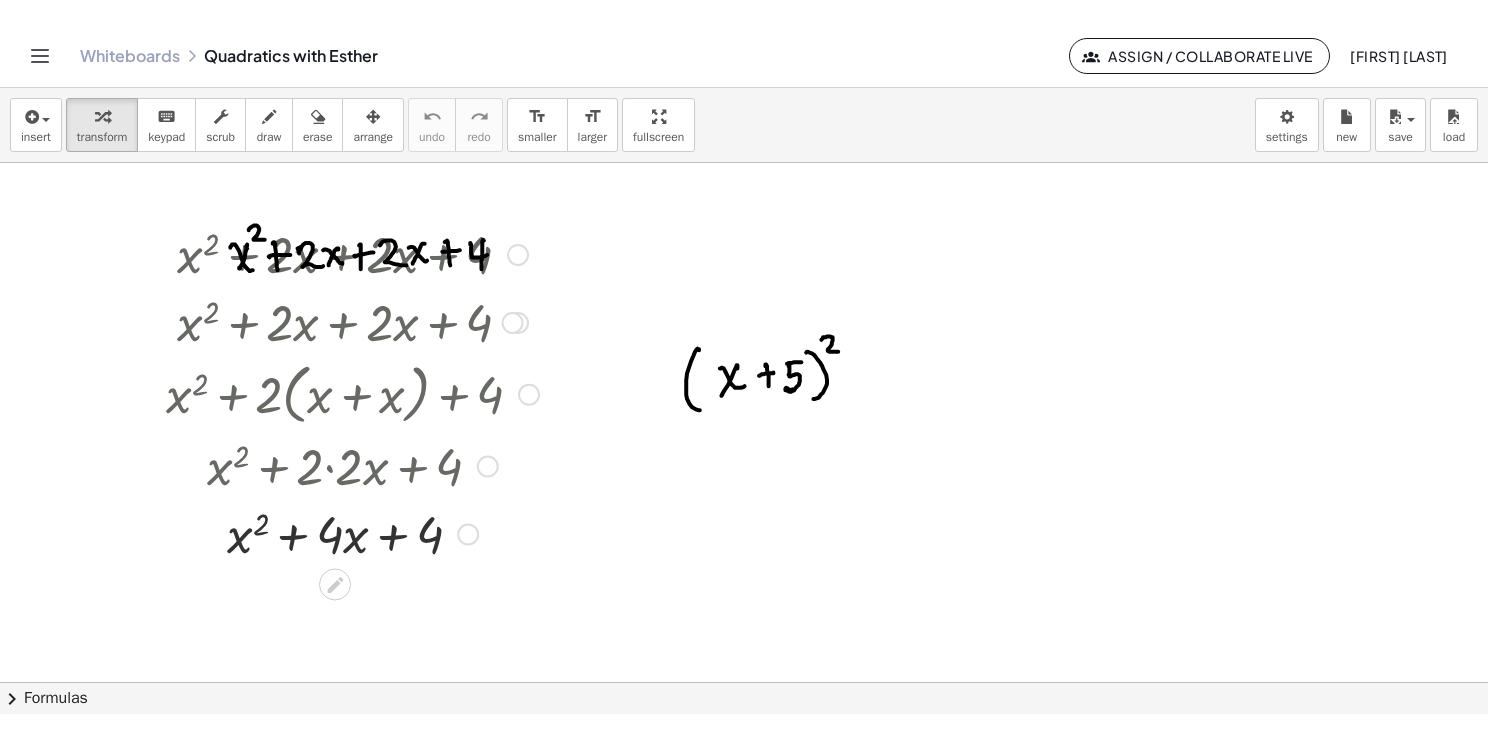 scroll, scrollTop: 1, scrollLeft: 0, axis: vertical 